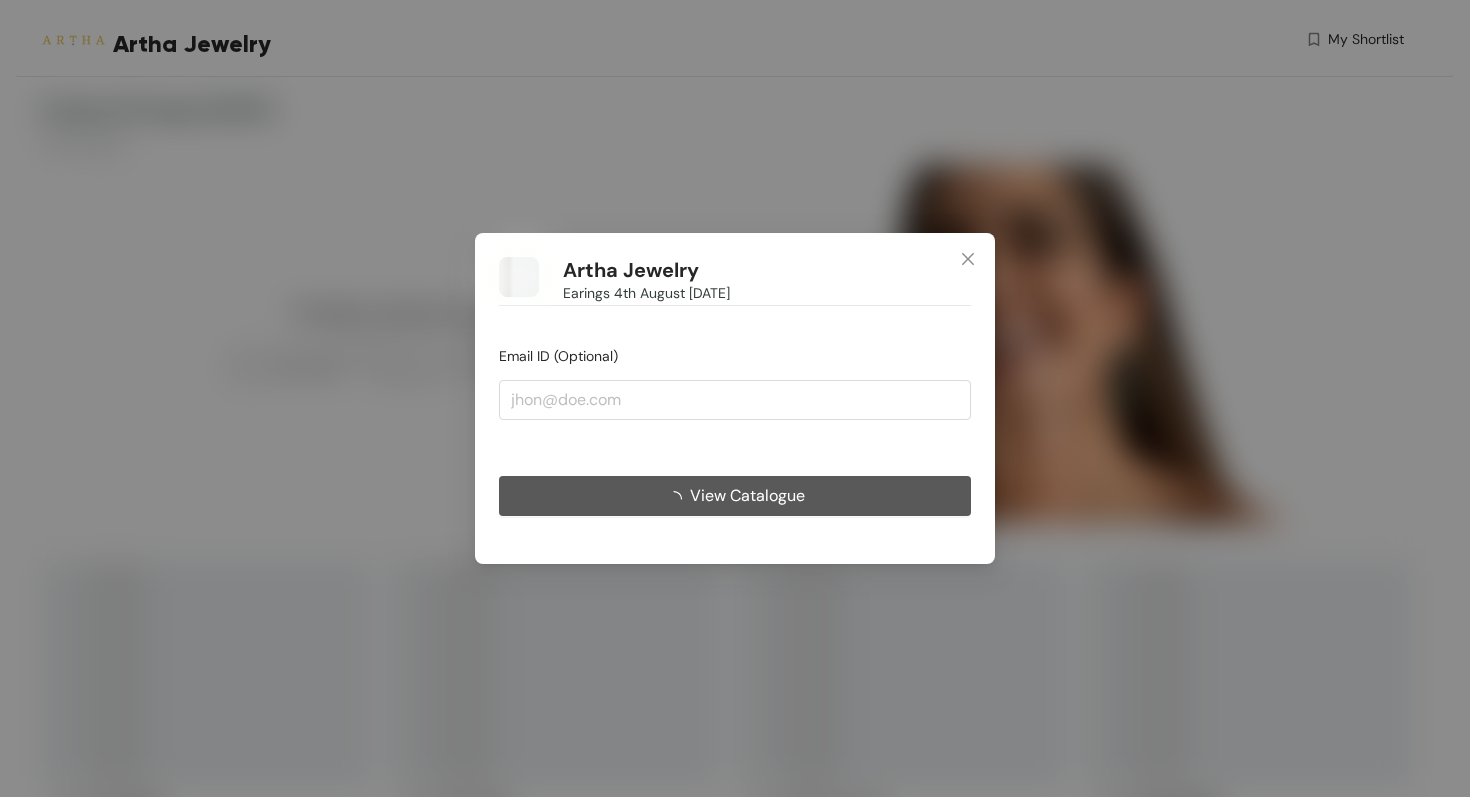 scroll, scrollTop: 0, scrollLeft: 0, axis: both 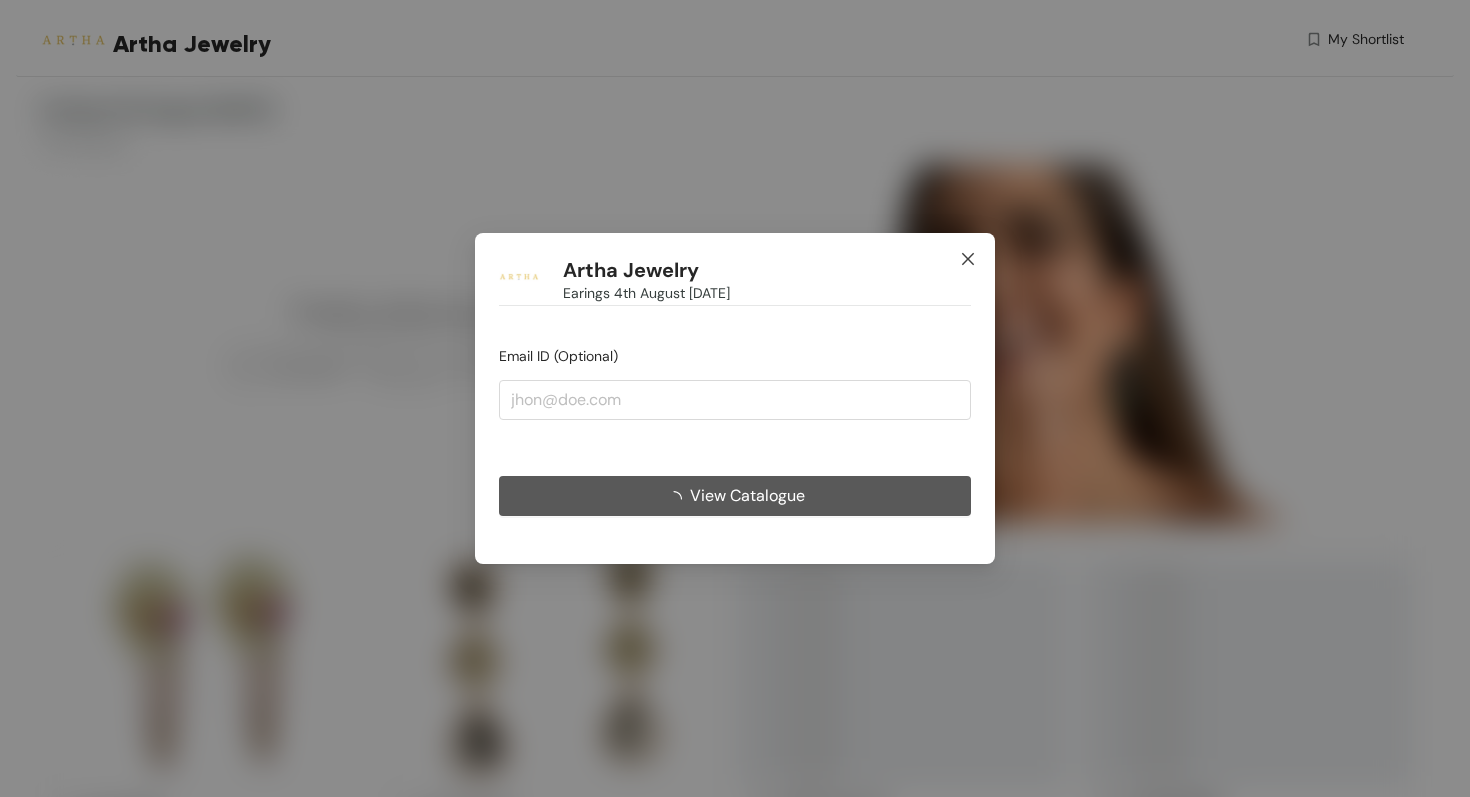 click 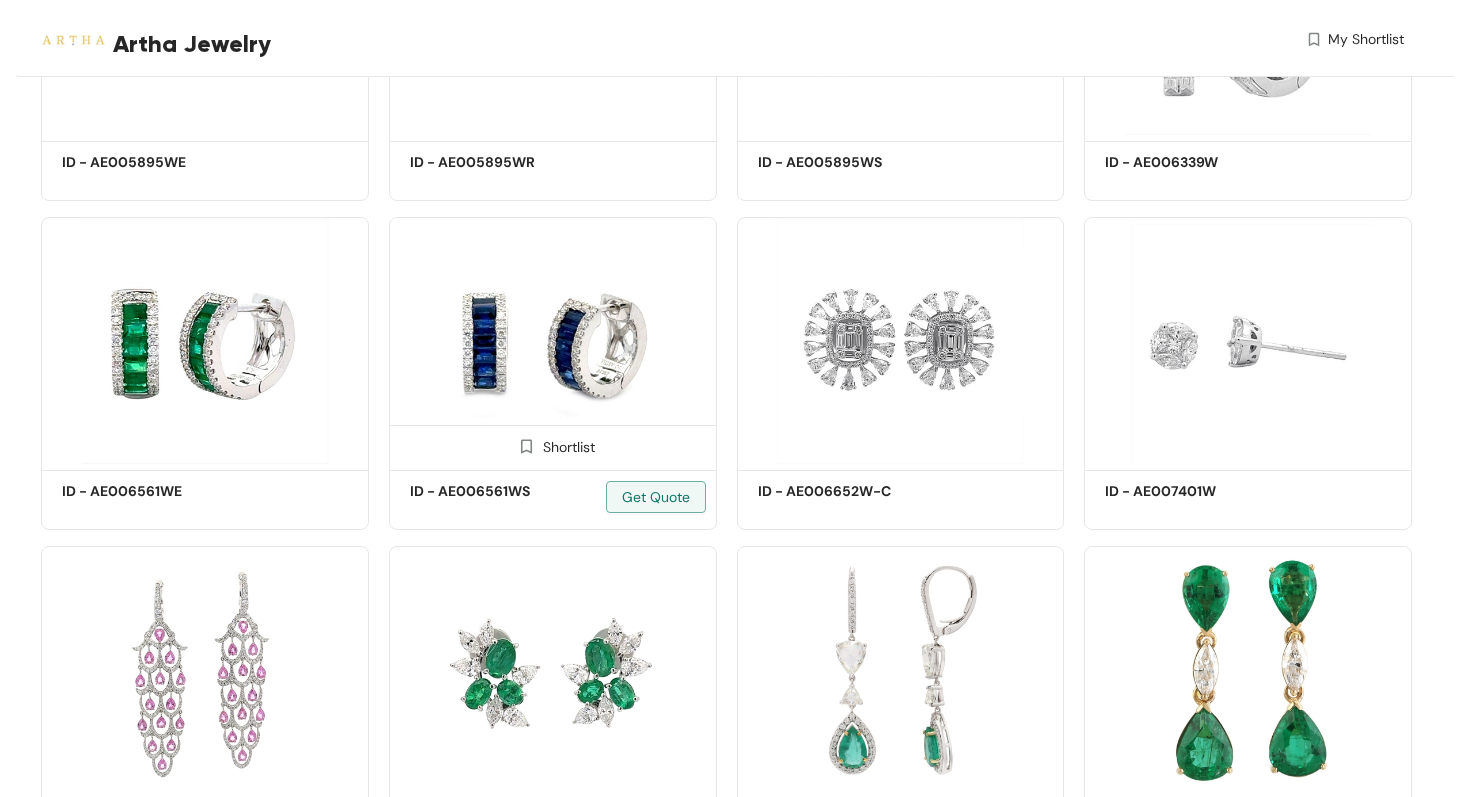 scroll, scrollTop: 1946, scrollLeft: 0, axis: vertical 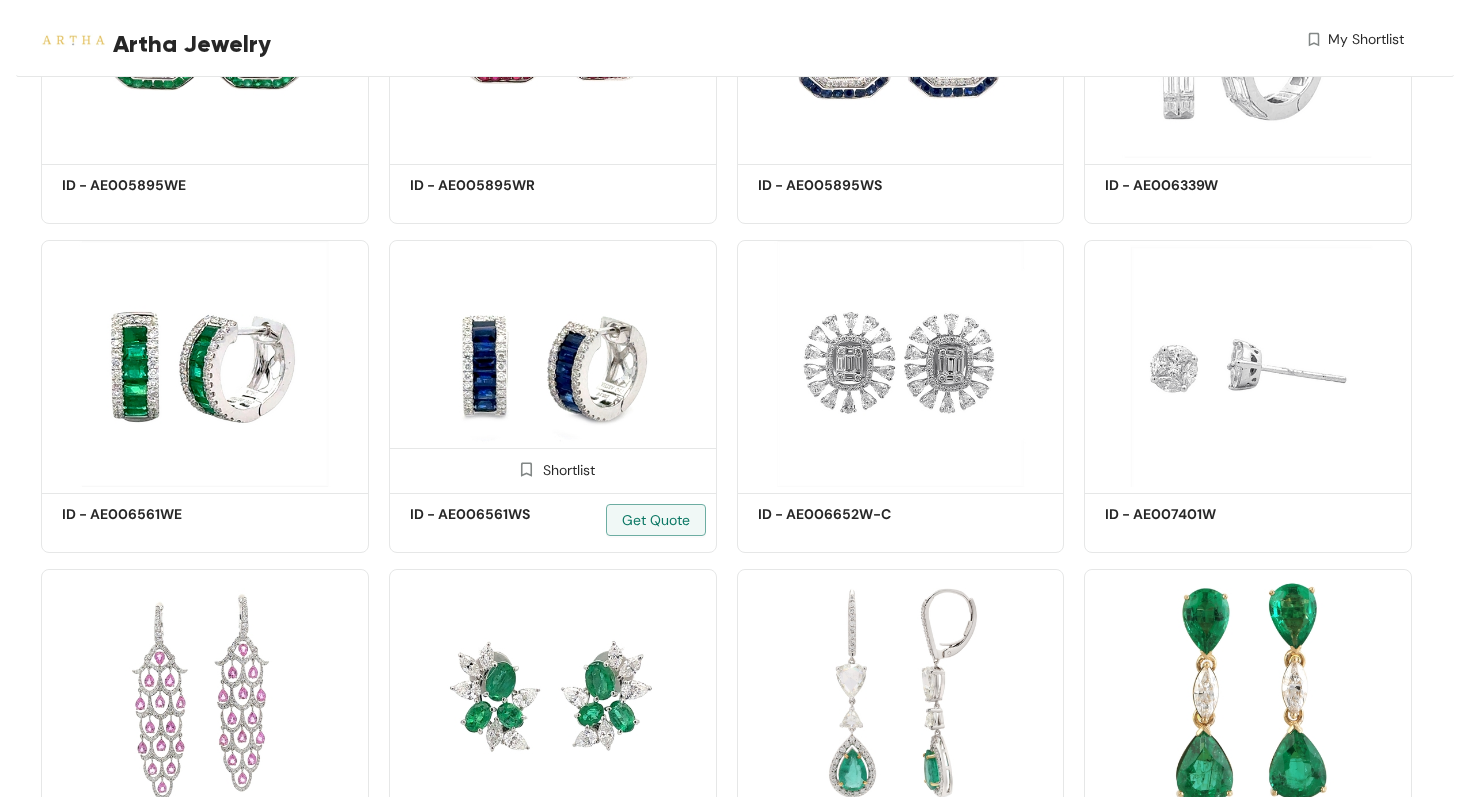 click at bounding box center (553, 363) 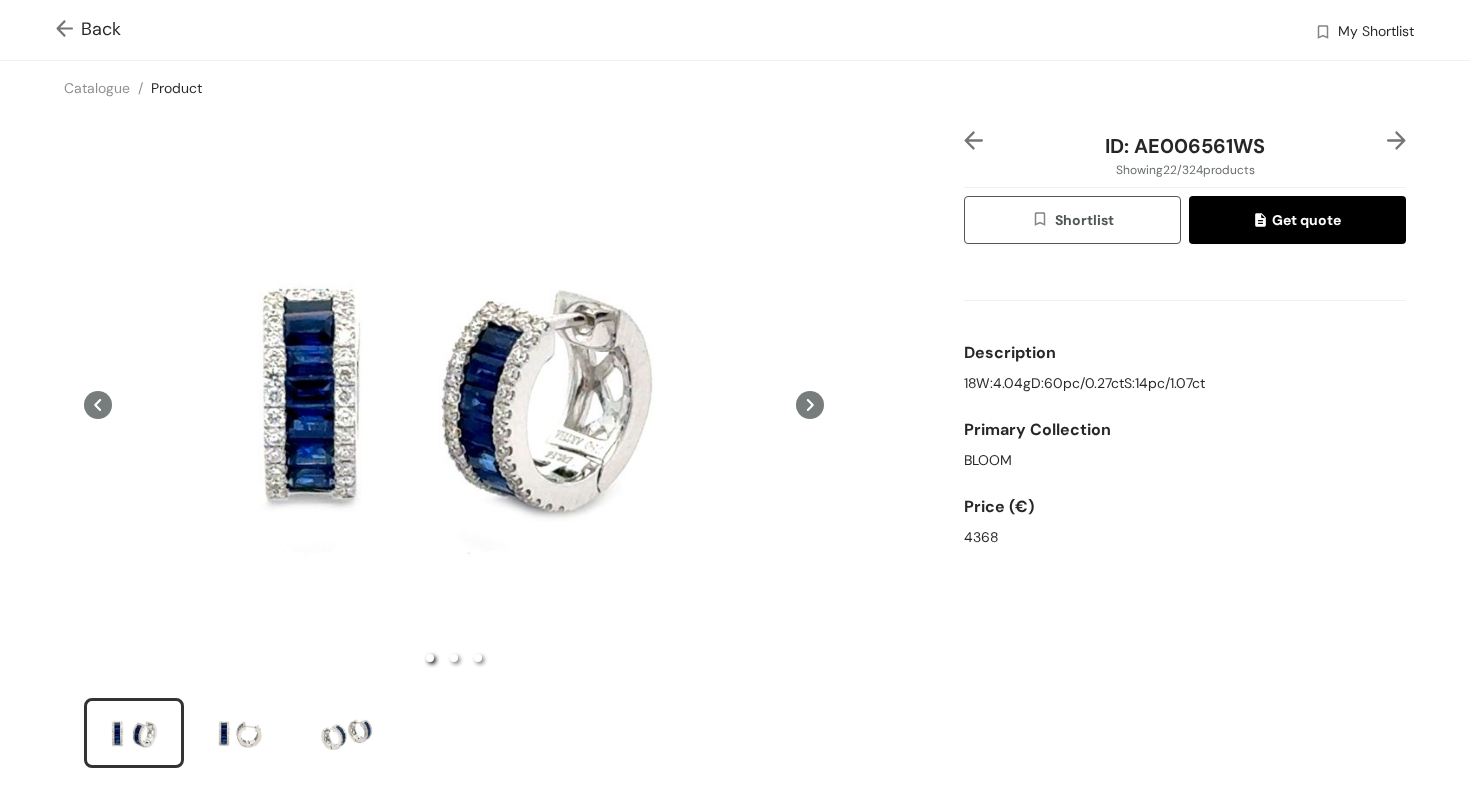 click at bounding box center (68, 30) 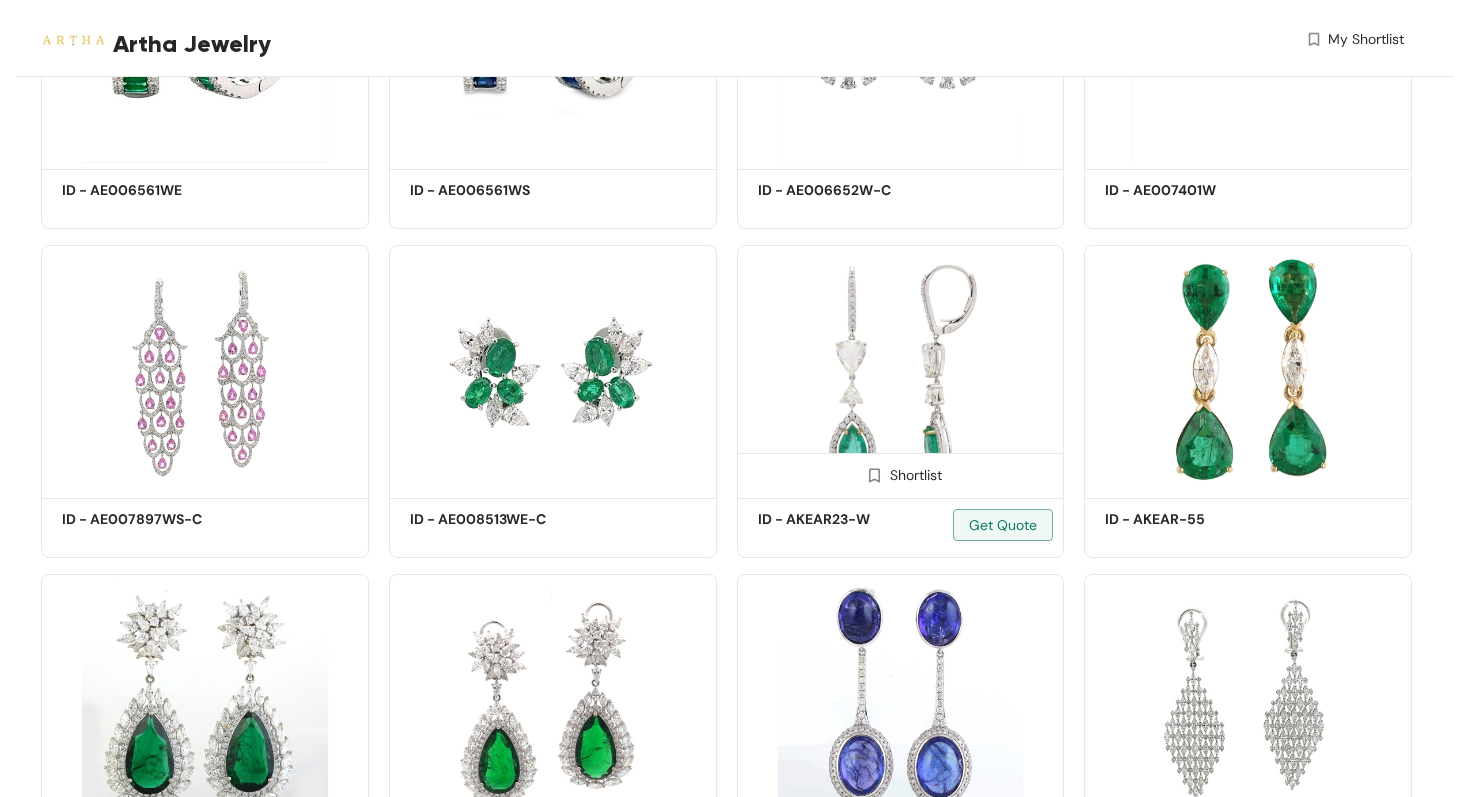 scroll, scrollTop: 1770, scrollLeft: 0, axis: vertical 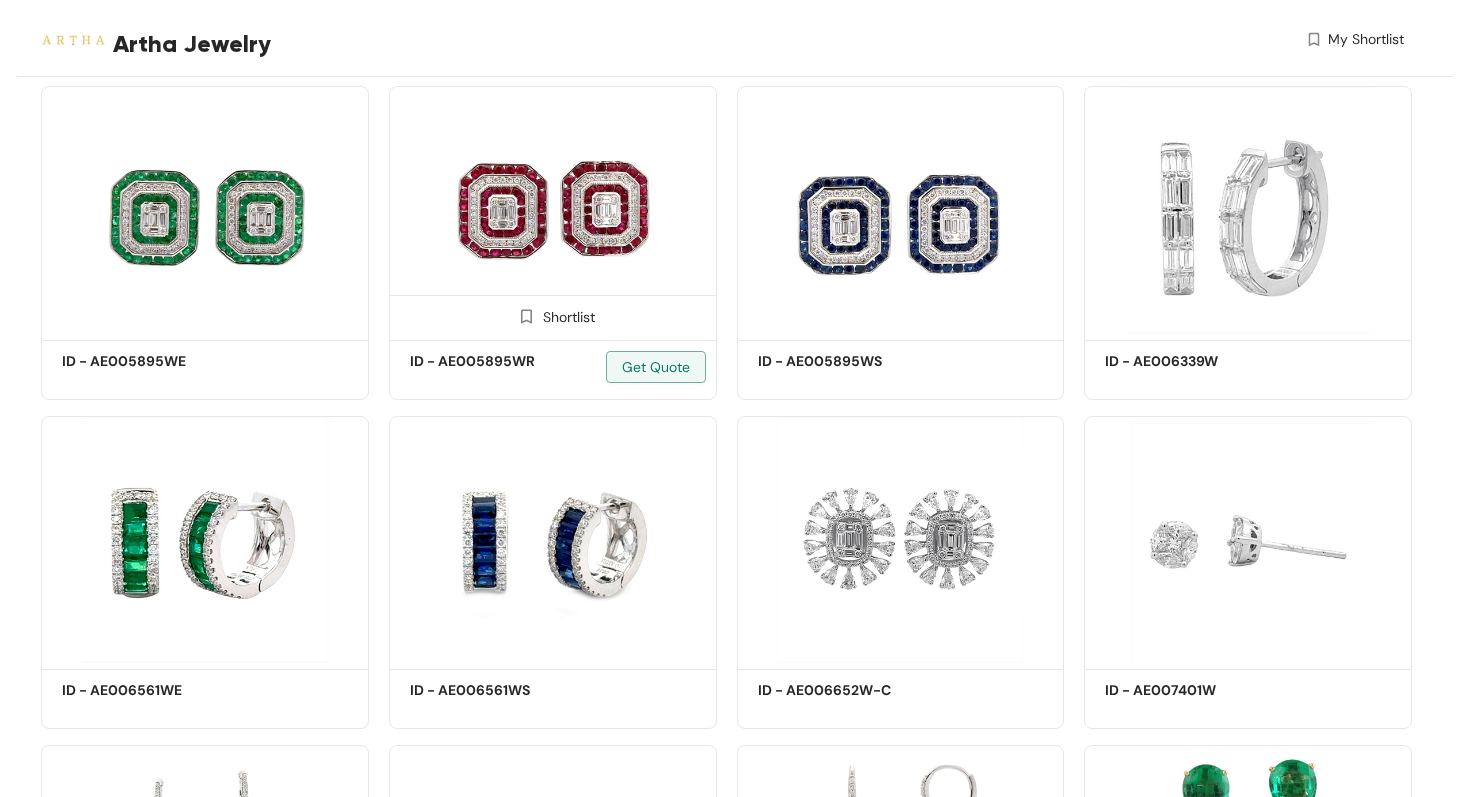 click at bounding box center [553, 209] 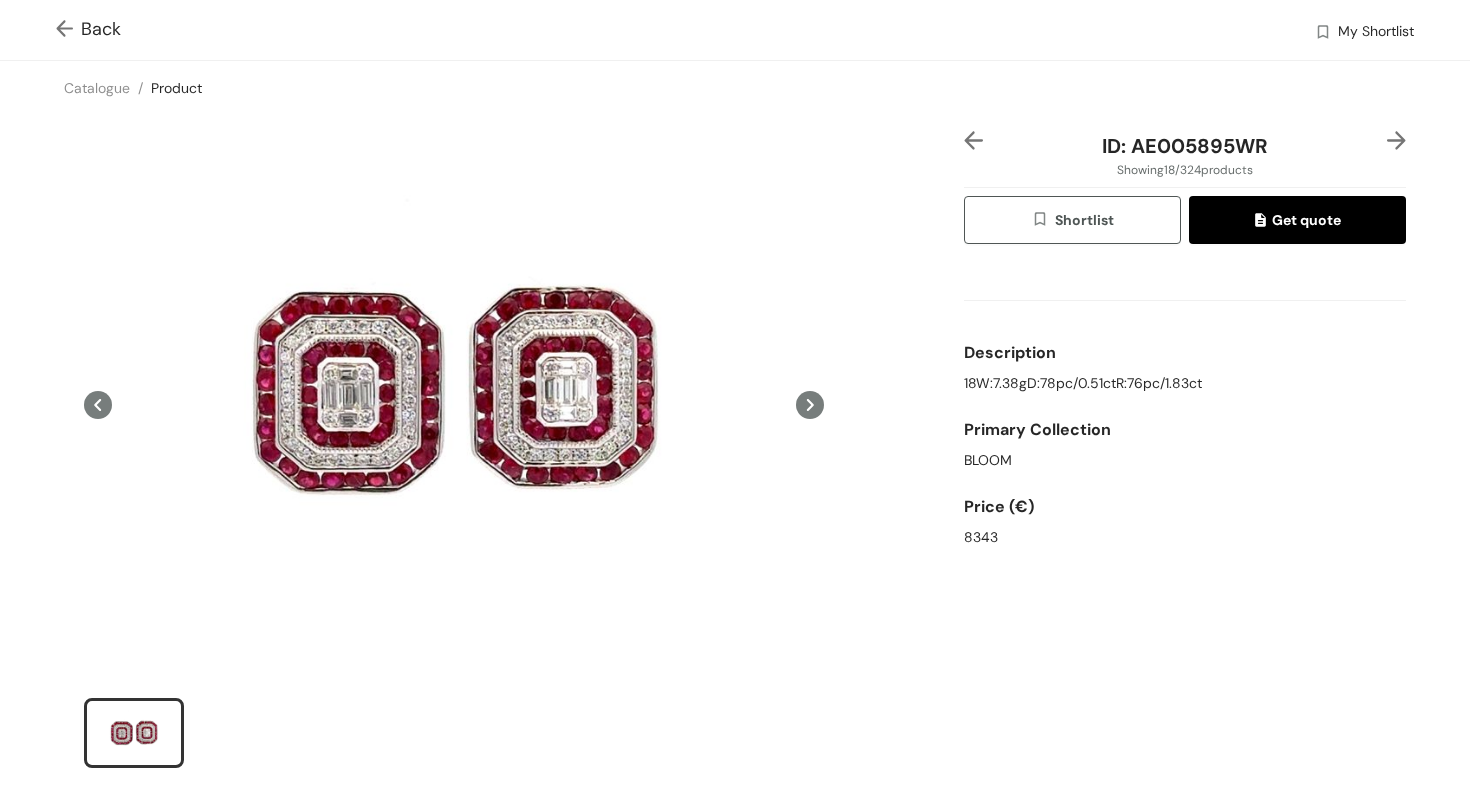 click at bounding box center [68, 30] 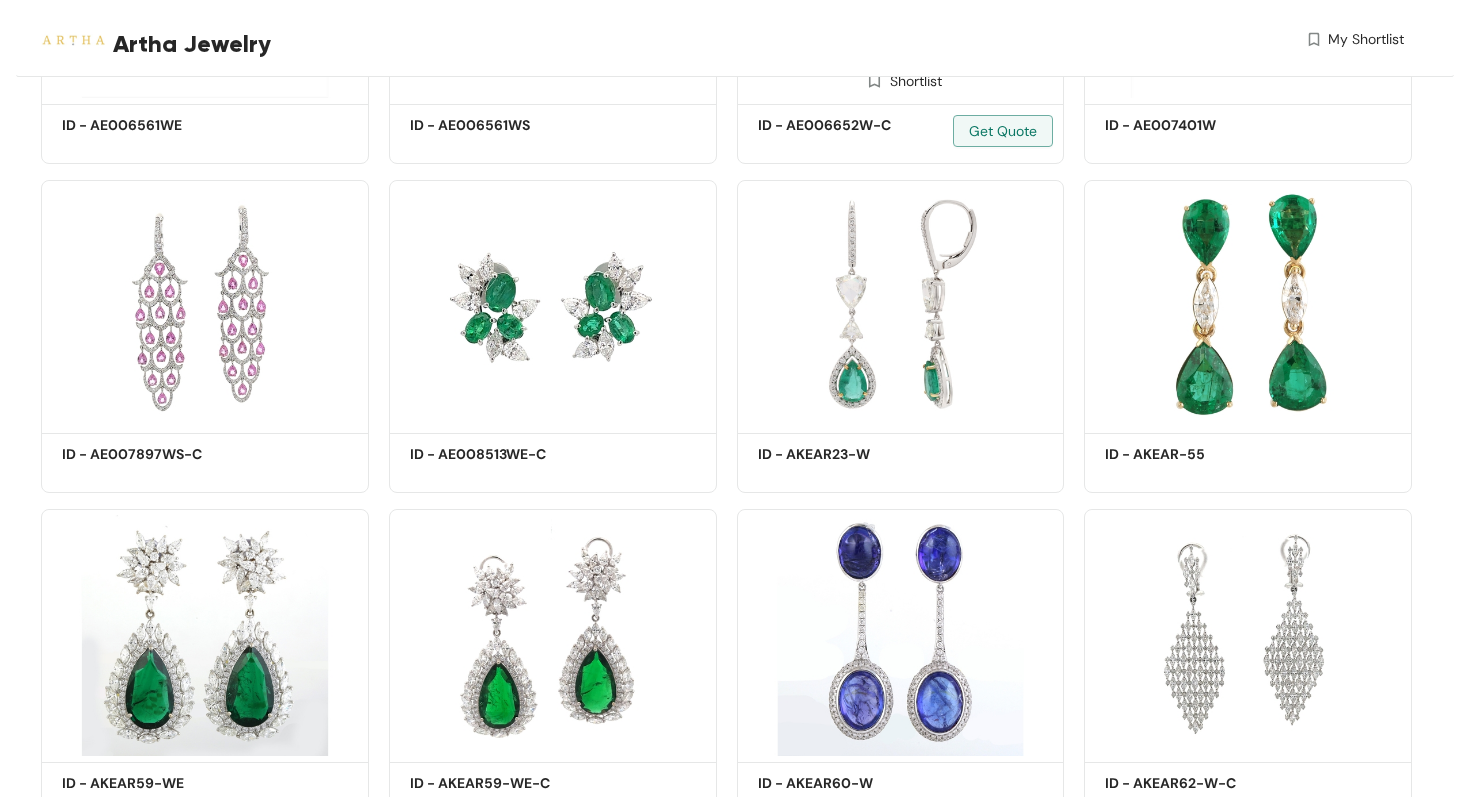 scroll, scrollTop: 2344, scrollLeft: 0, axis: vertical 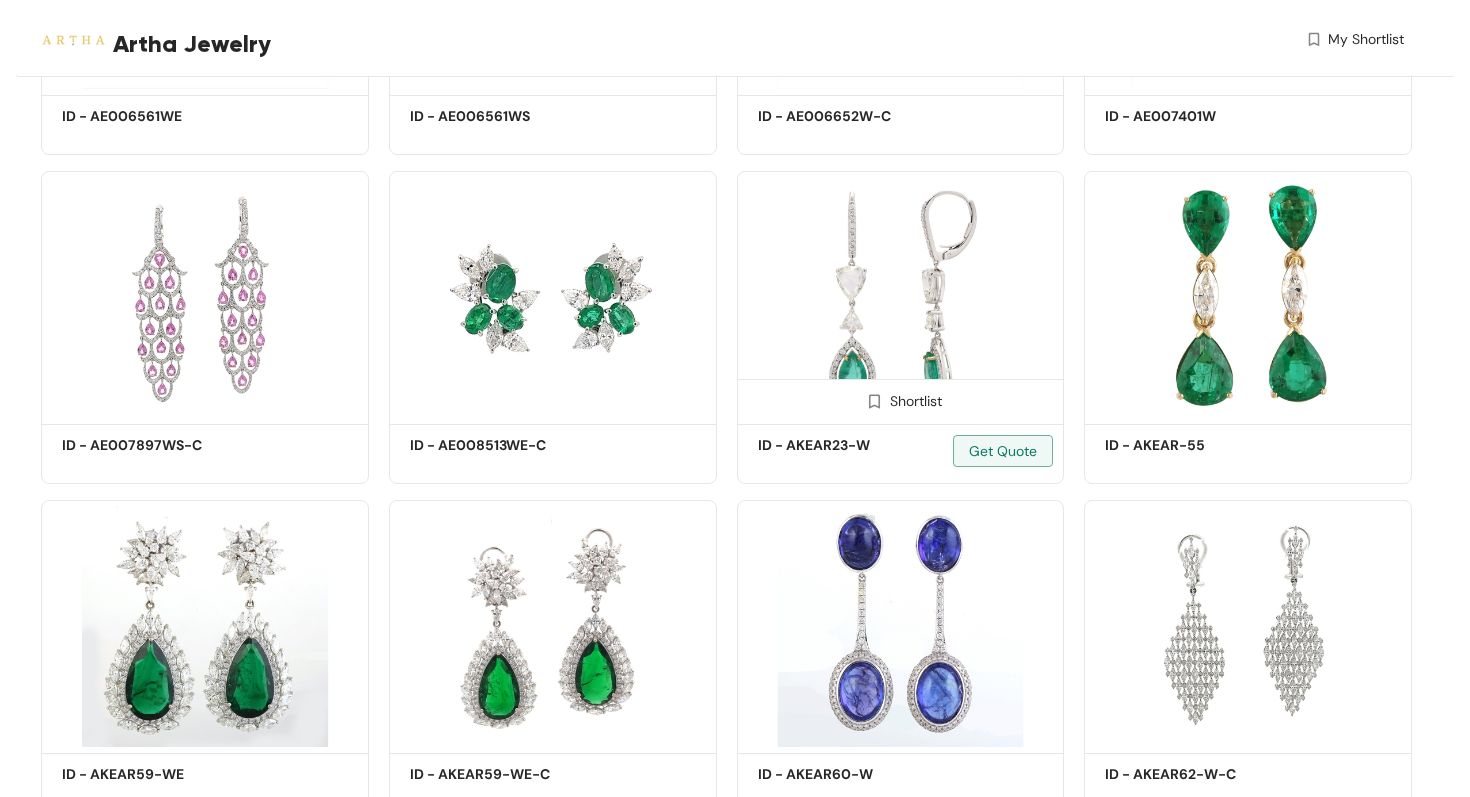 click at bounding box center (901, 294) 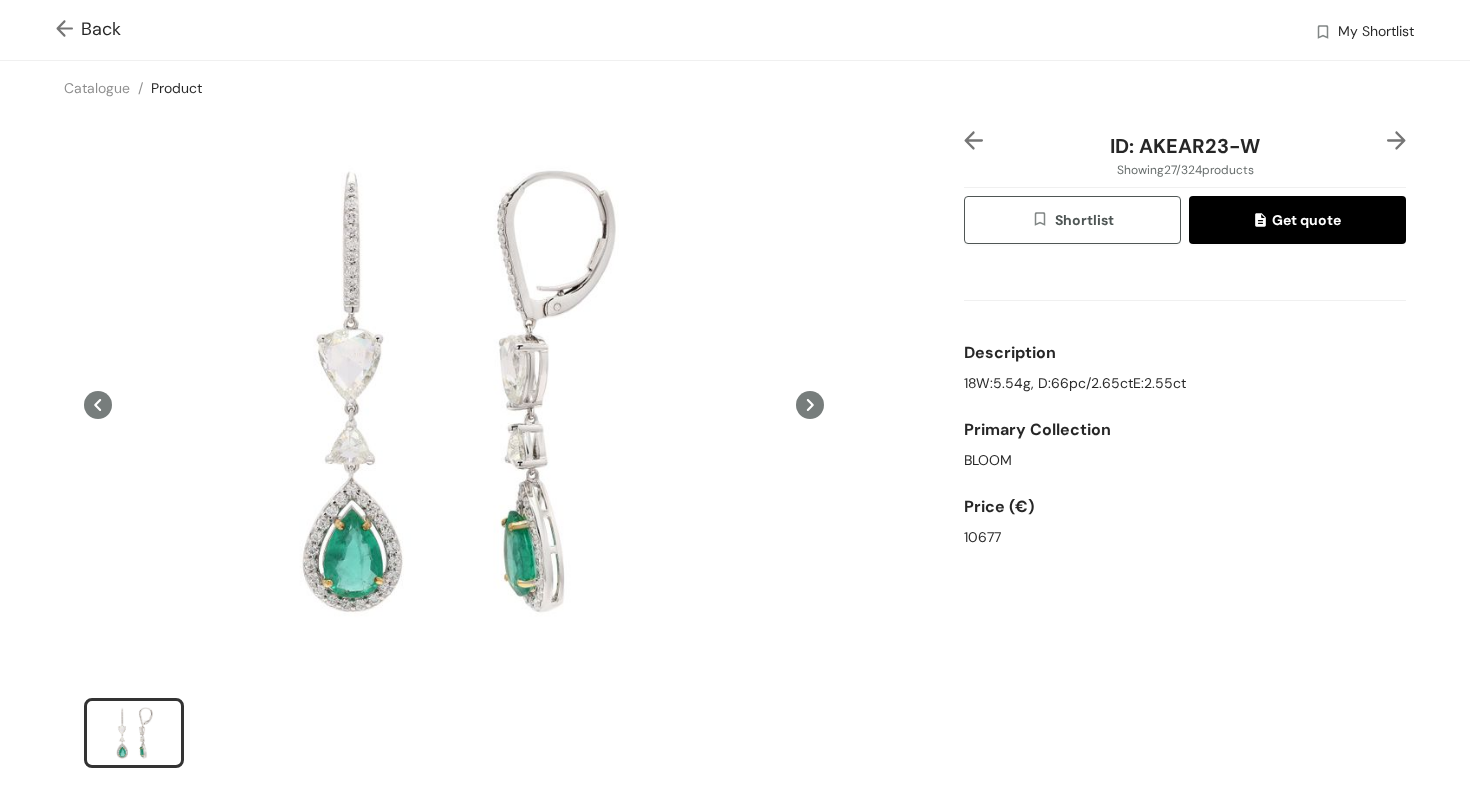 click at bounding box center (68, 30) 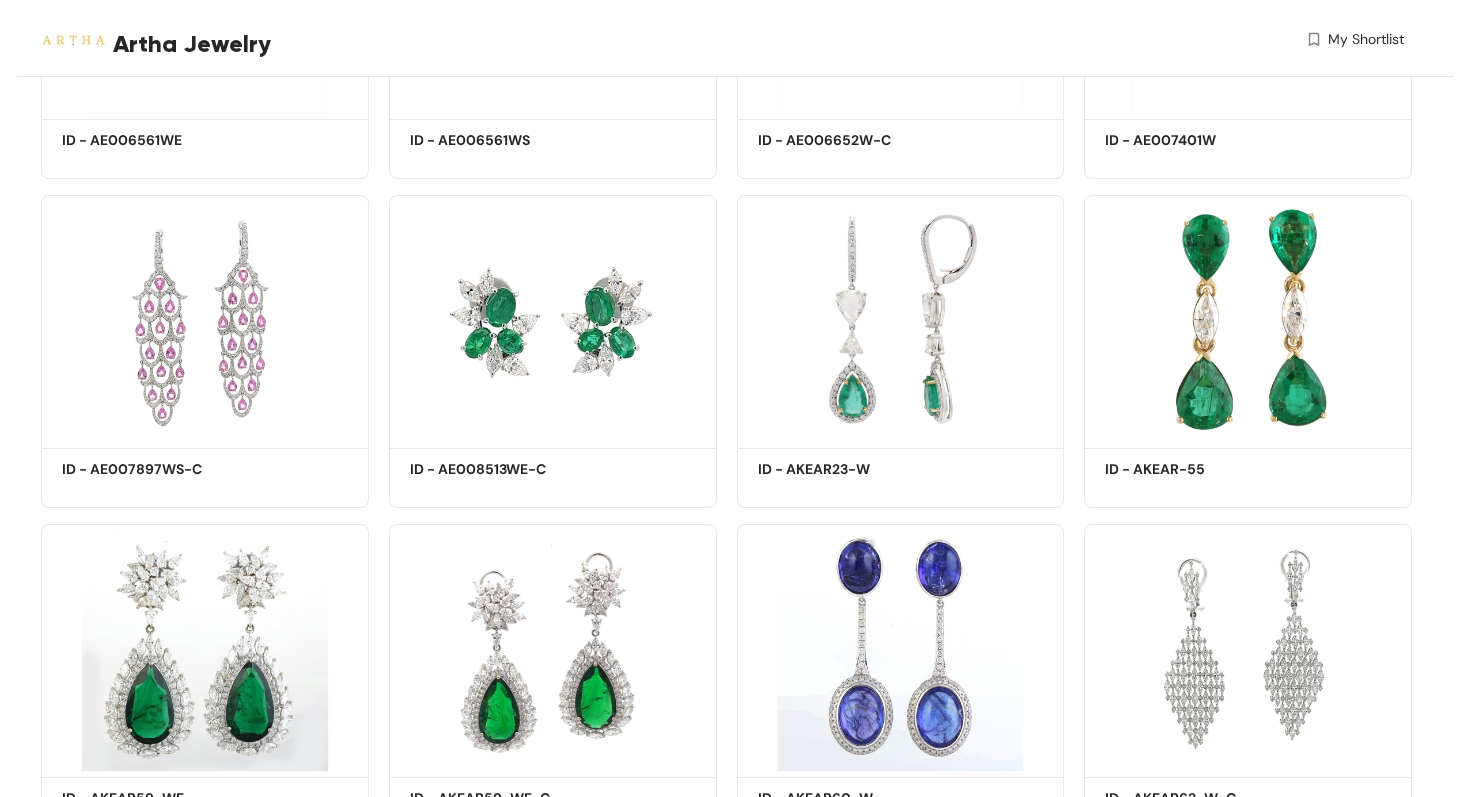scroll, scrollTop: 2344, scrollLeft: 0, axis: vertical 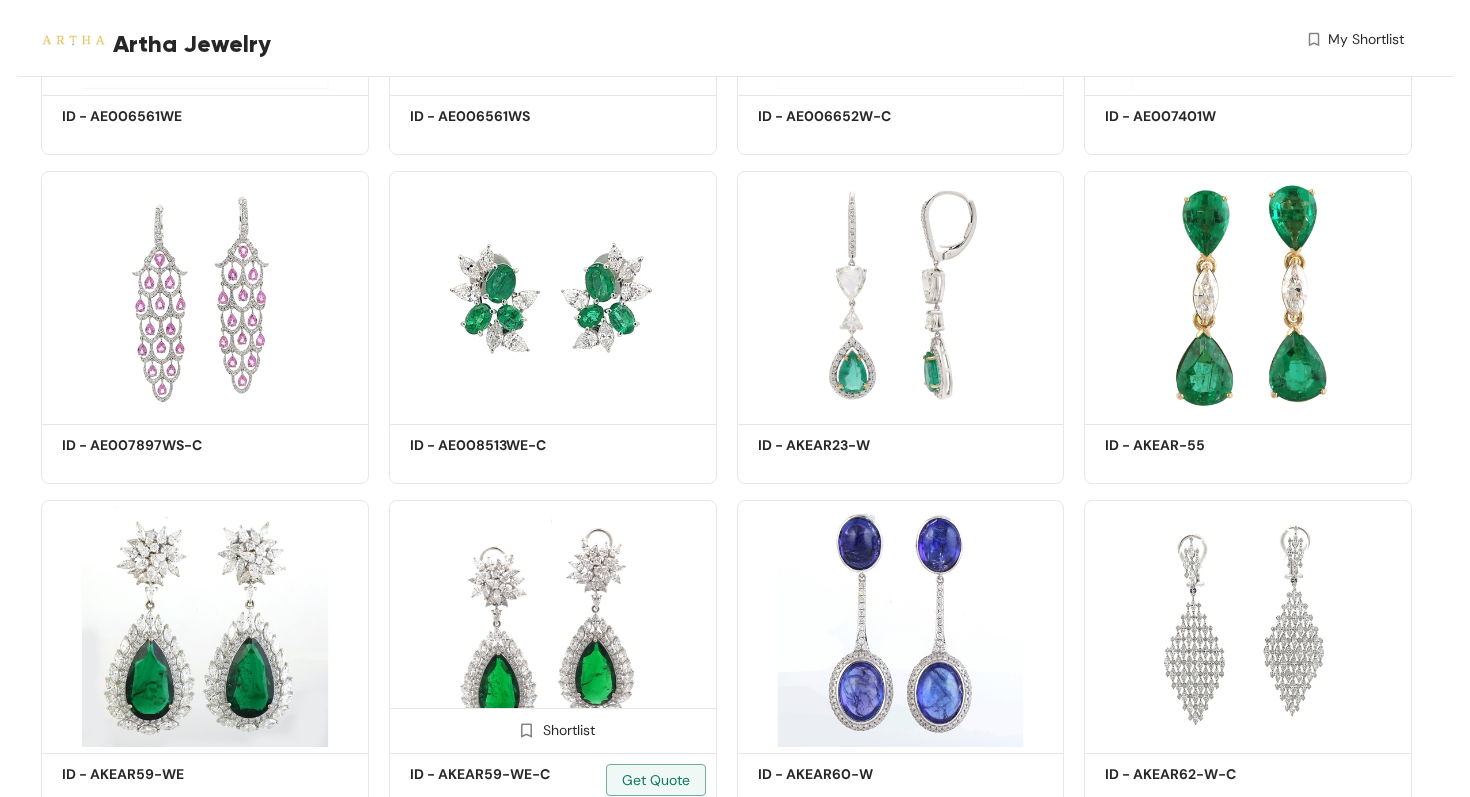 click at bounding box center [553, 623] 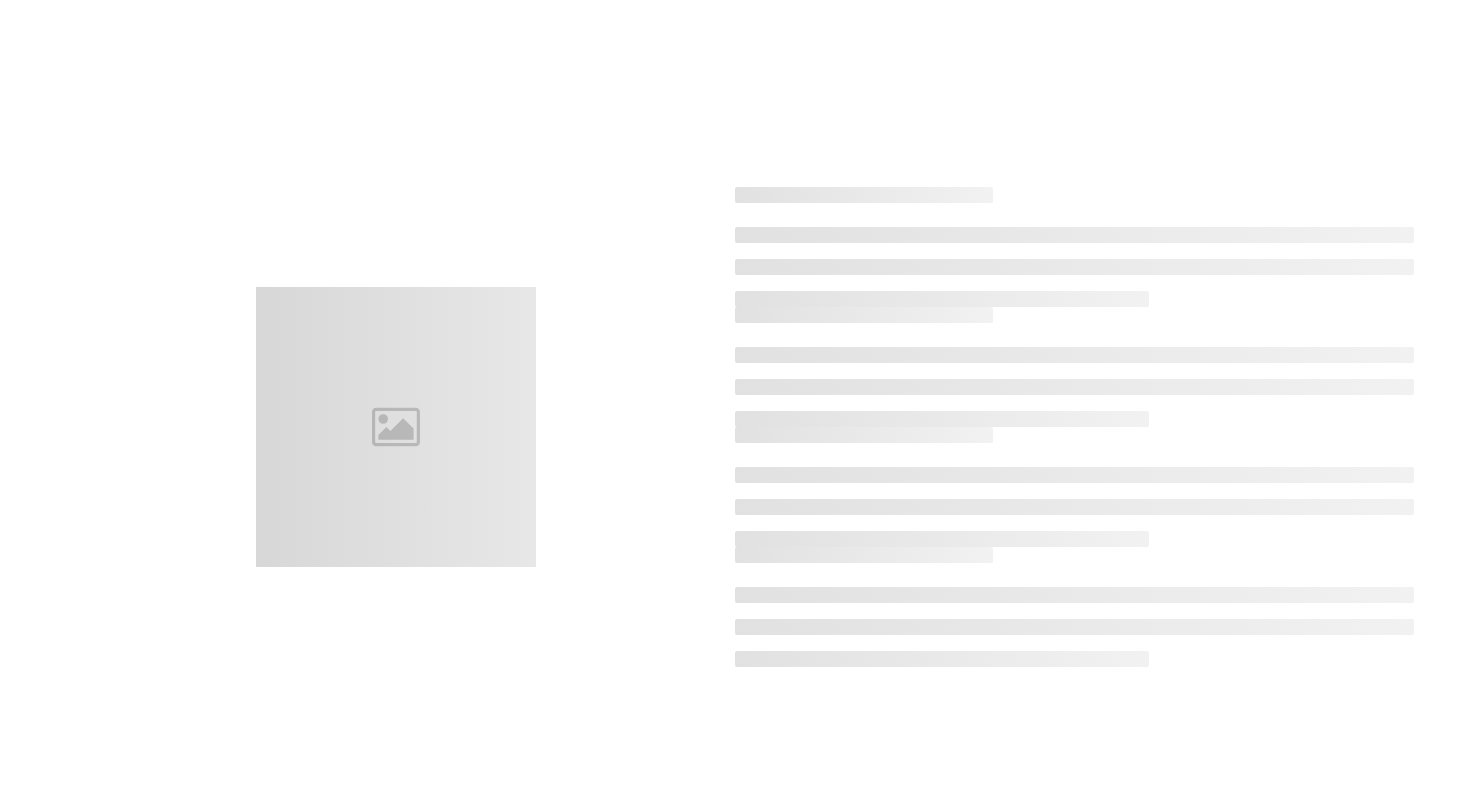 scroll, scrollTop: 0, scrollLeft: 0, axis: both 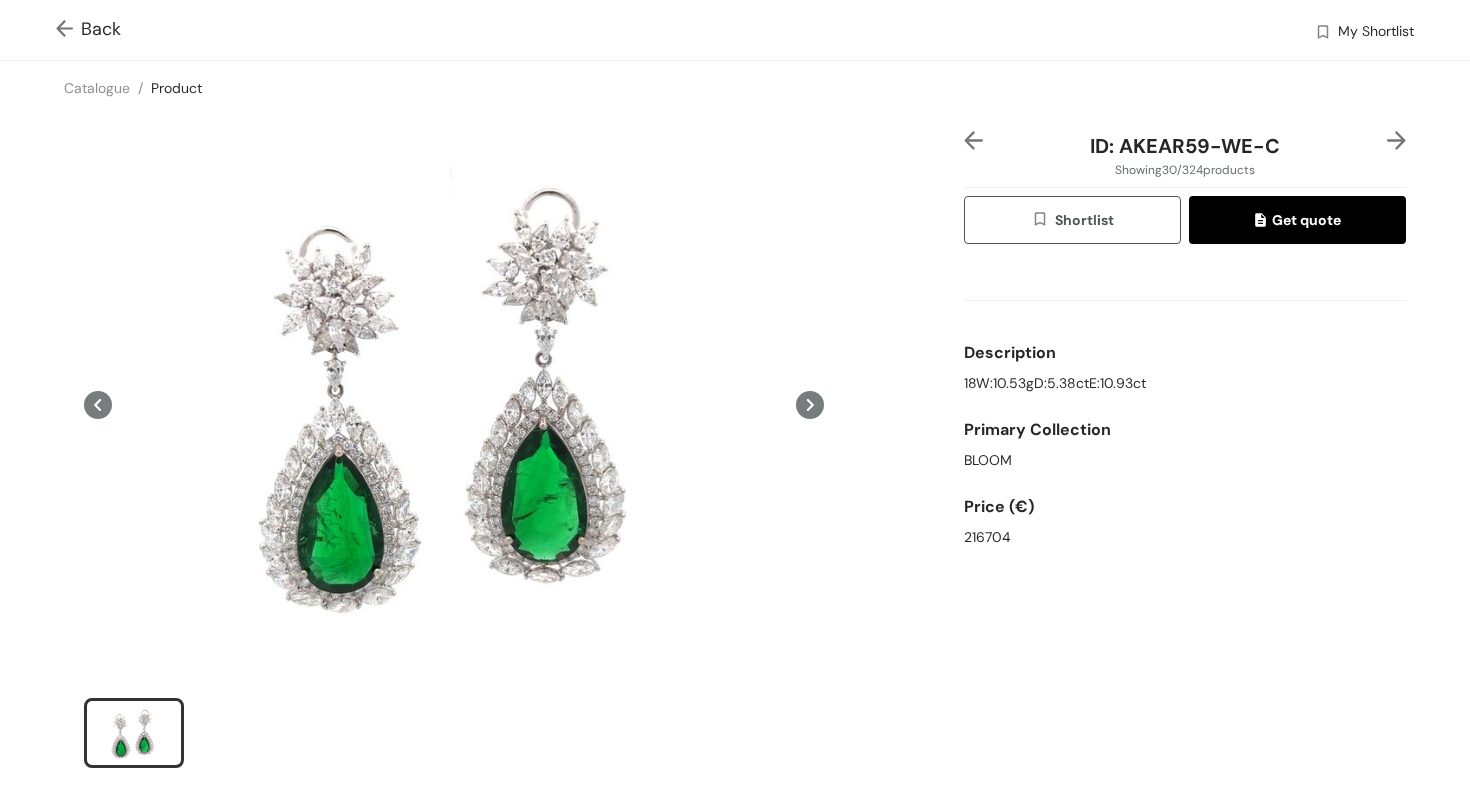 click at bounding box center [68, 30] 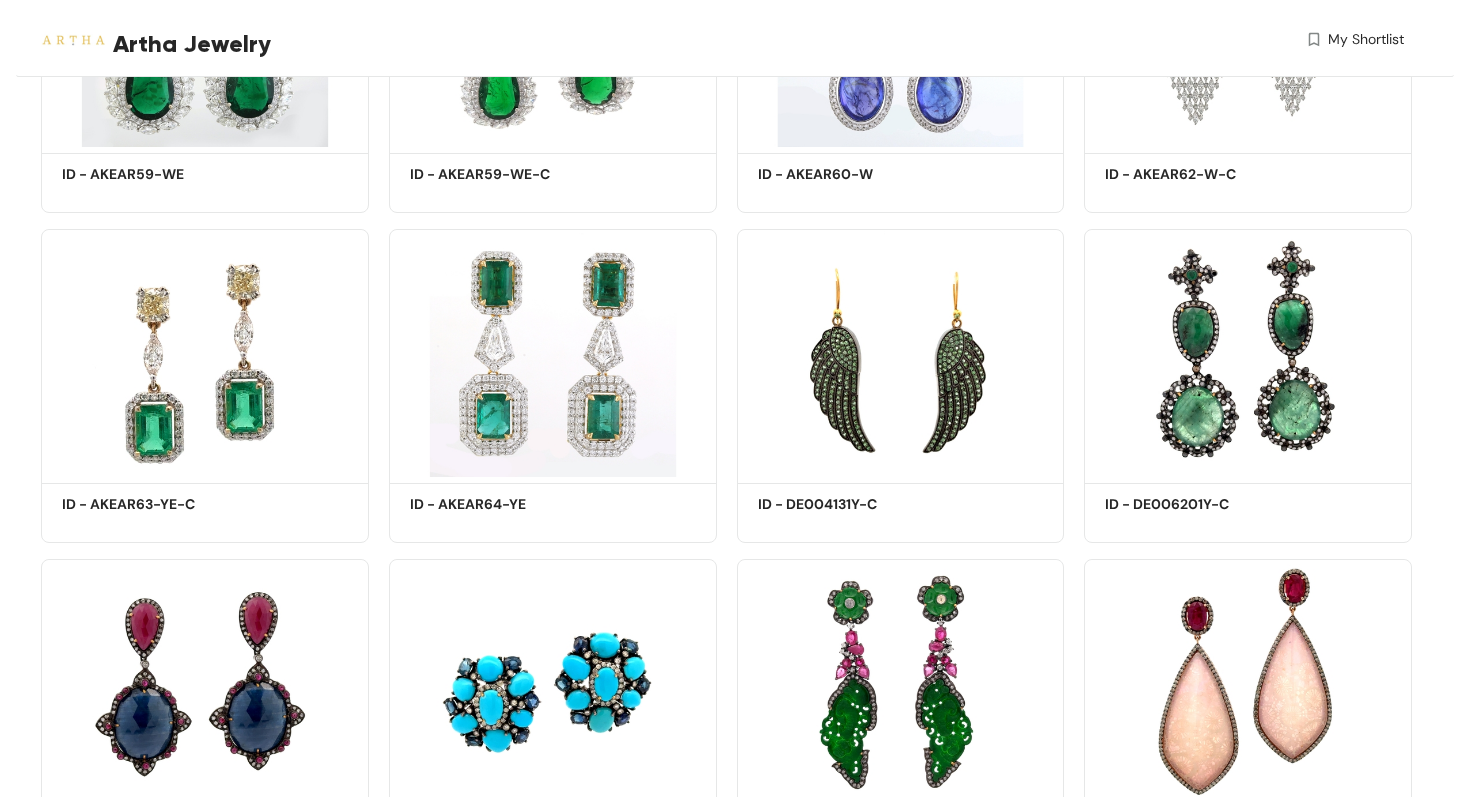 scroll, scrollTop: 2969, scrollLeft: 0, axis: vertical 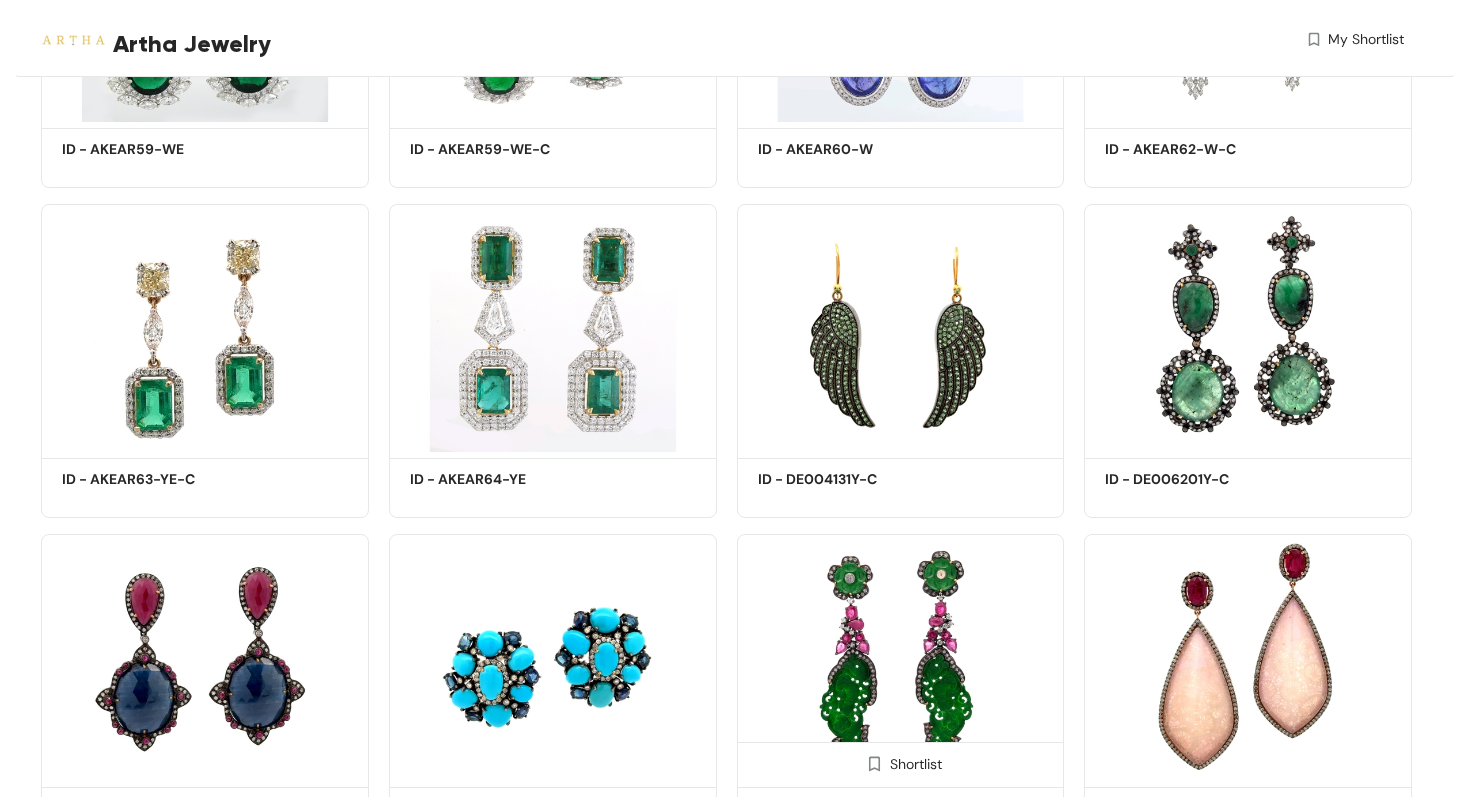click at bounding box center [901, 657] 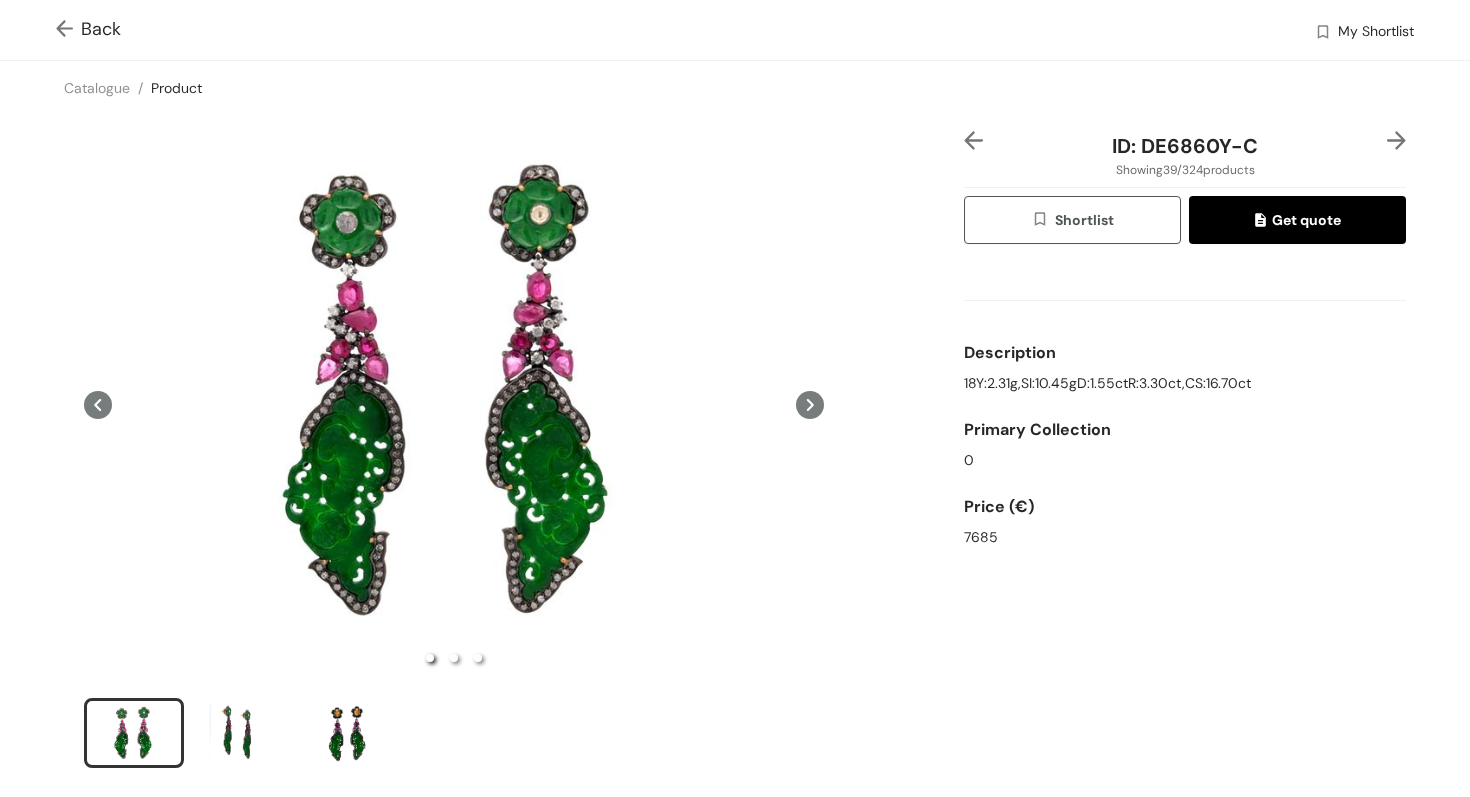 click at bounding box center (68, 30) 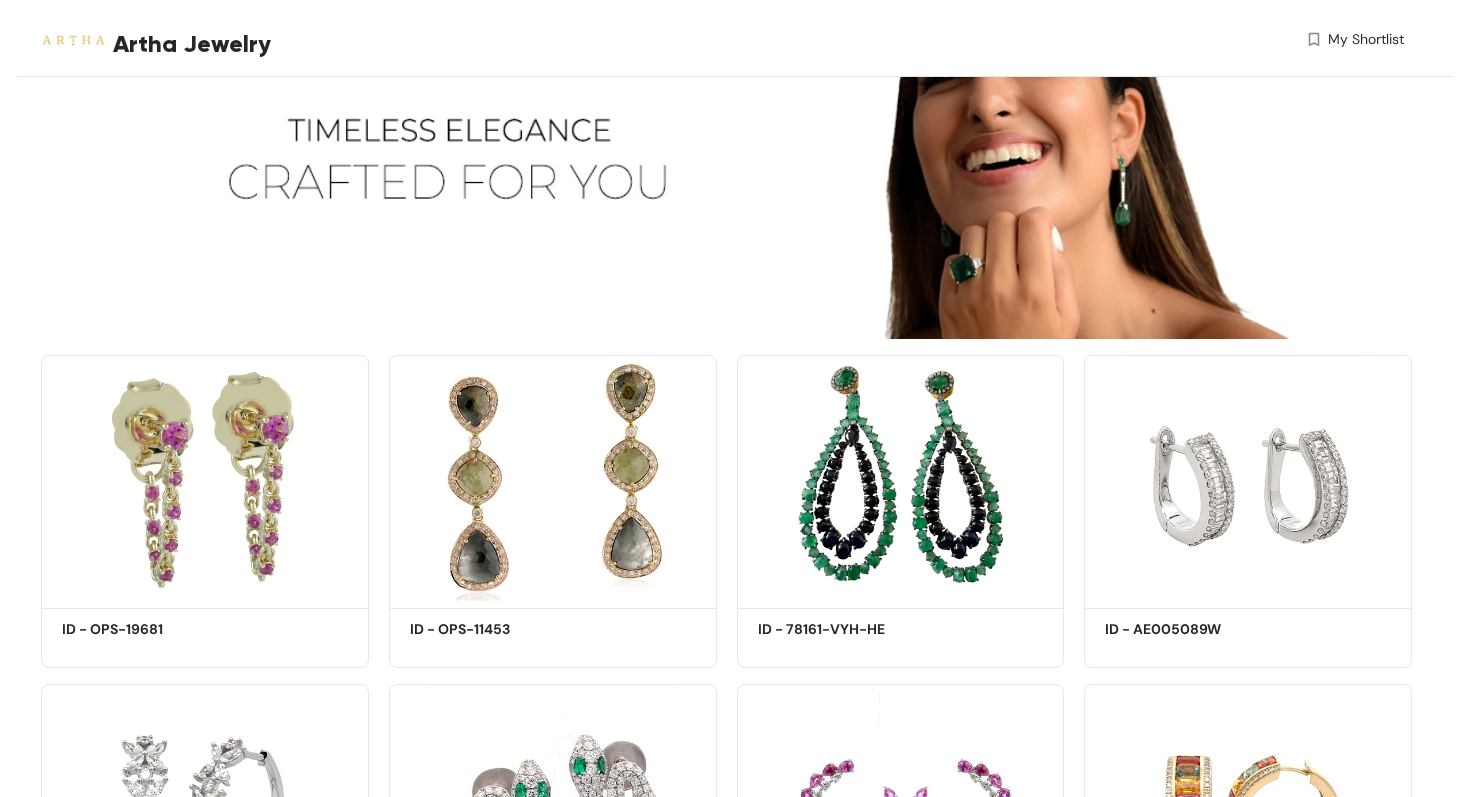 scroll, scrollTop: 0, scrollLeft: 0, axis: both 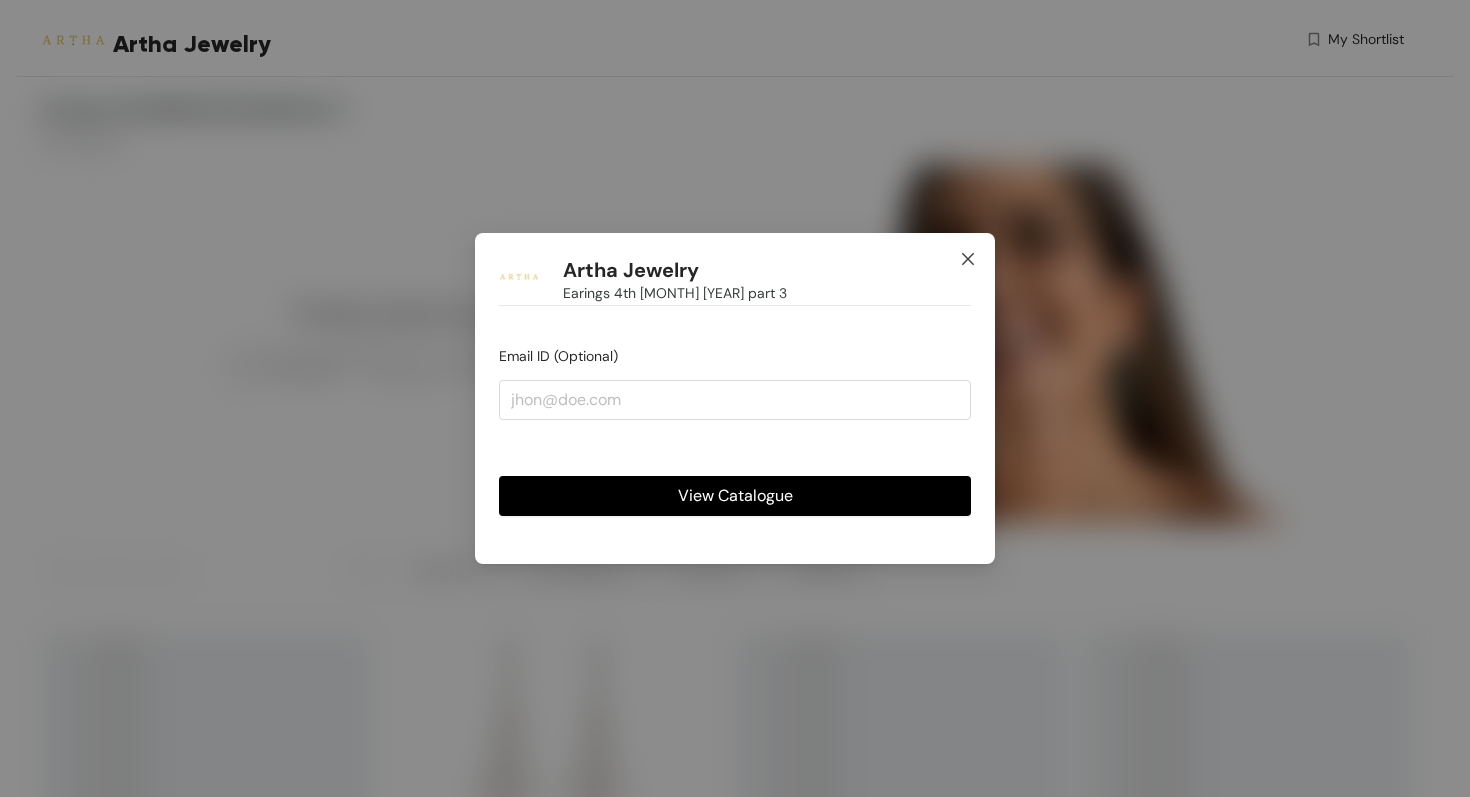 click at bounding box center (968, 260) 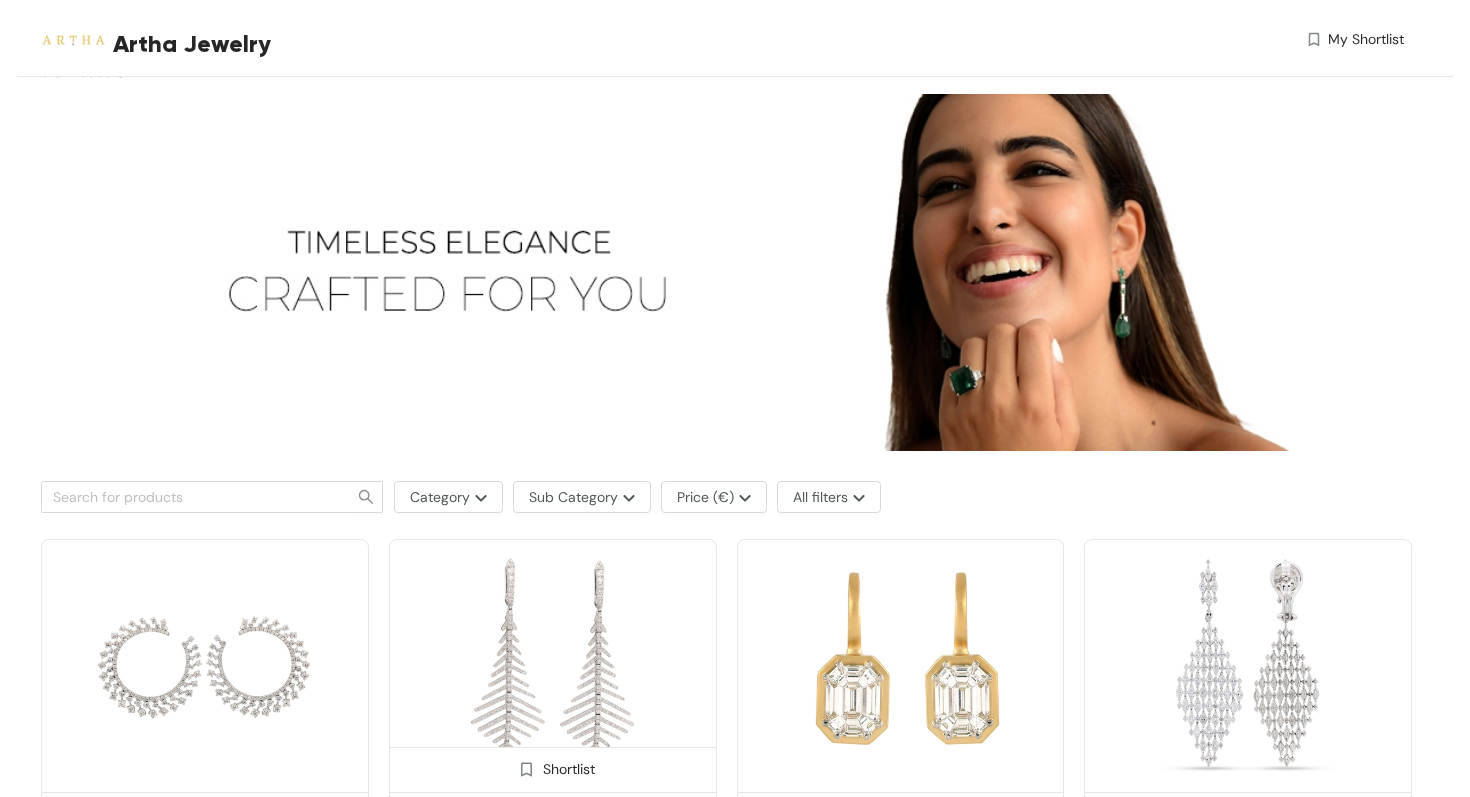 scroll, scrollTop: 78, scrollLeft: 0, axis: vertical 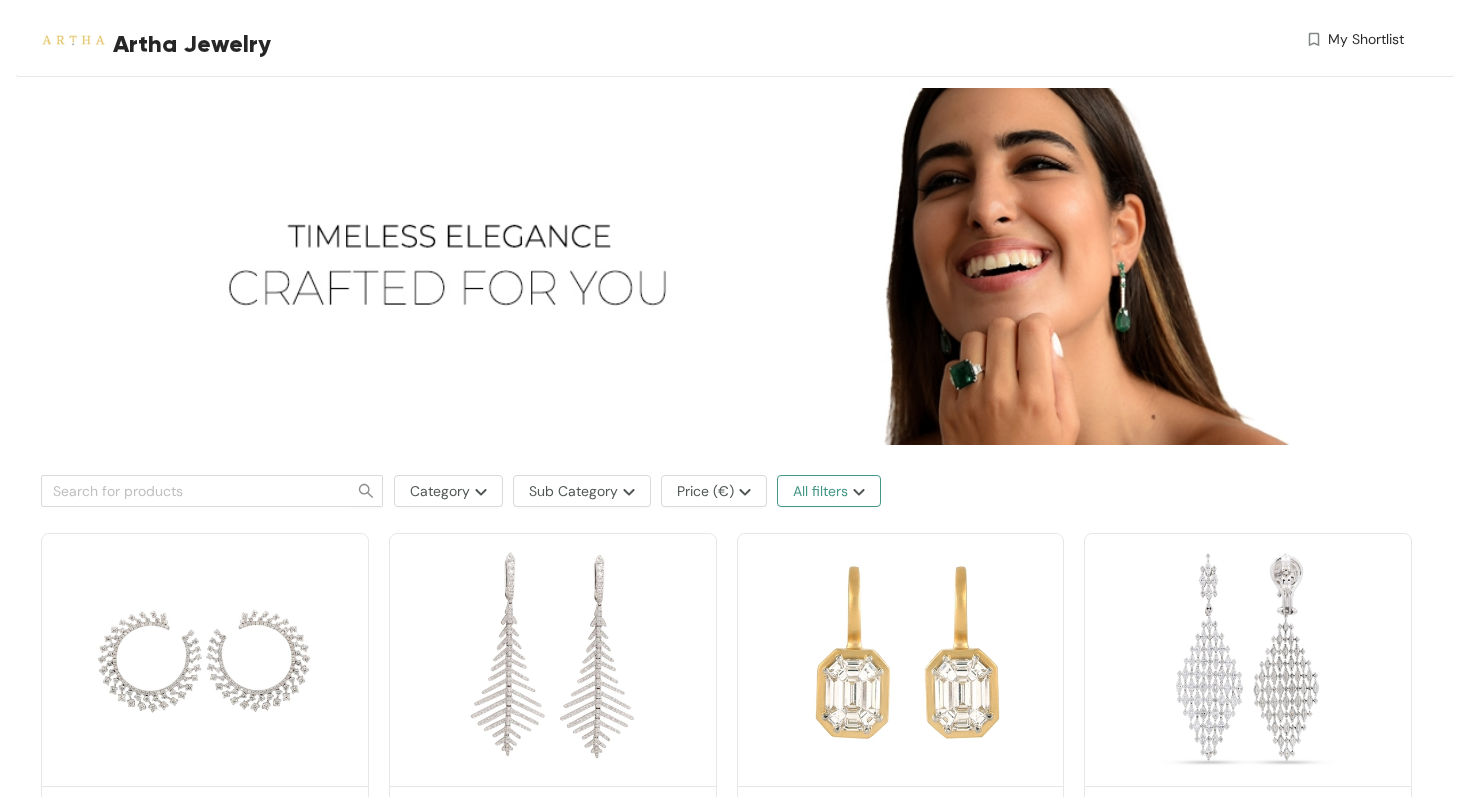 click at bounding box center [856, 492] 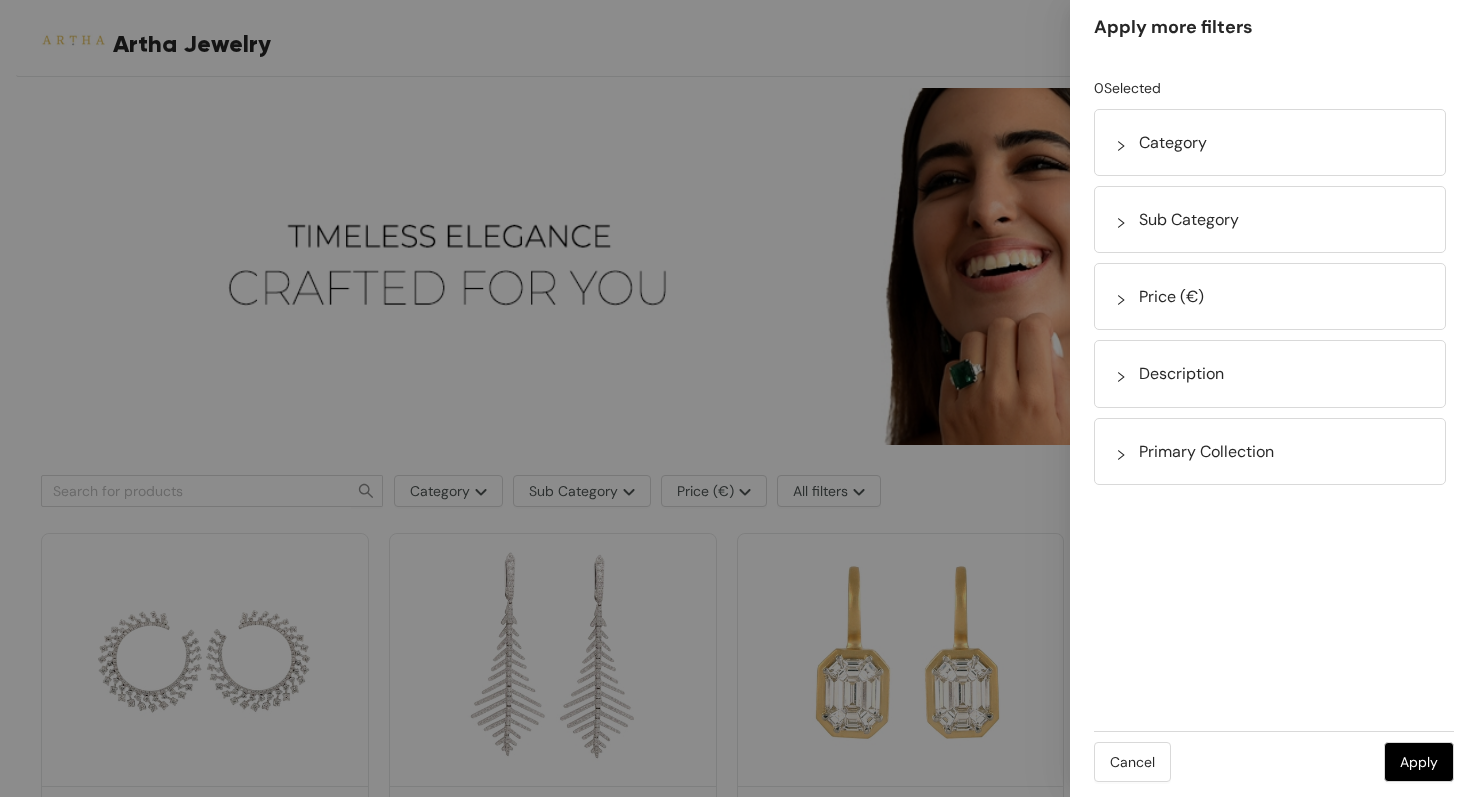 click at bounding box center (735, 398) 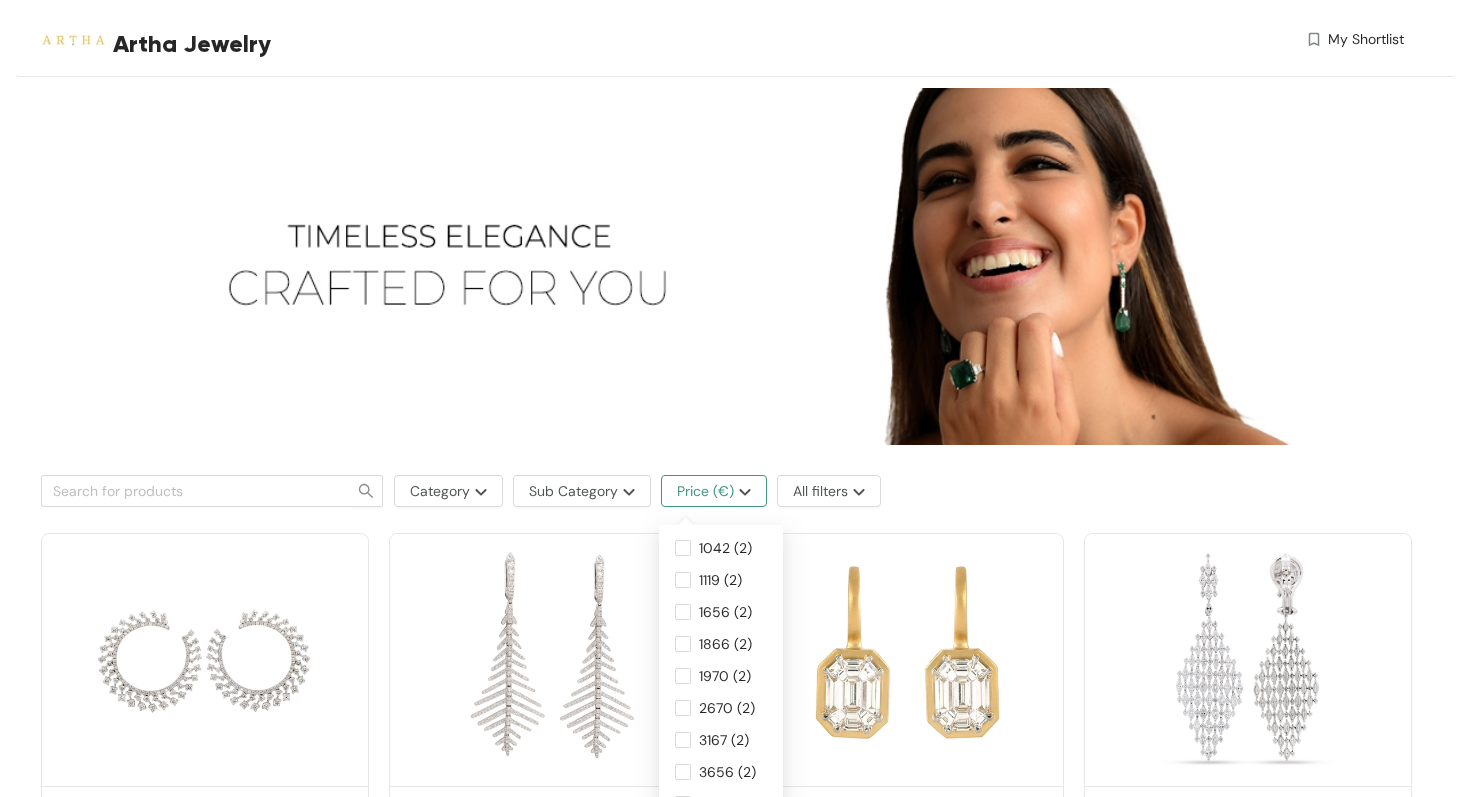 click at bounding box center [742, 492] 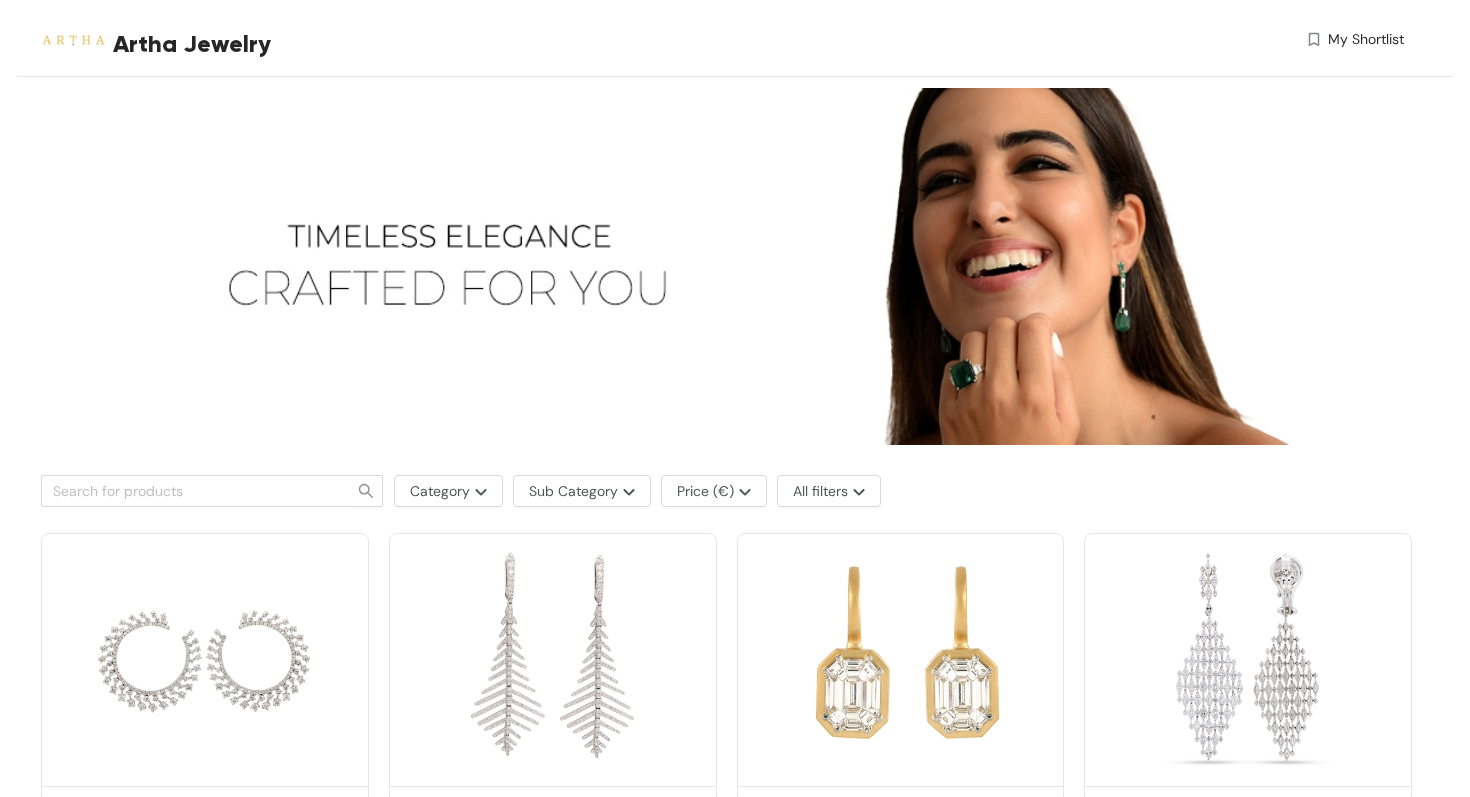 click at bounding box center [726, 266] 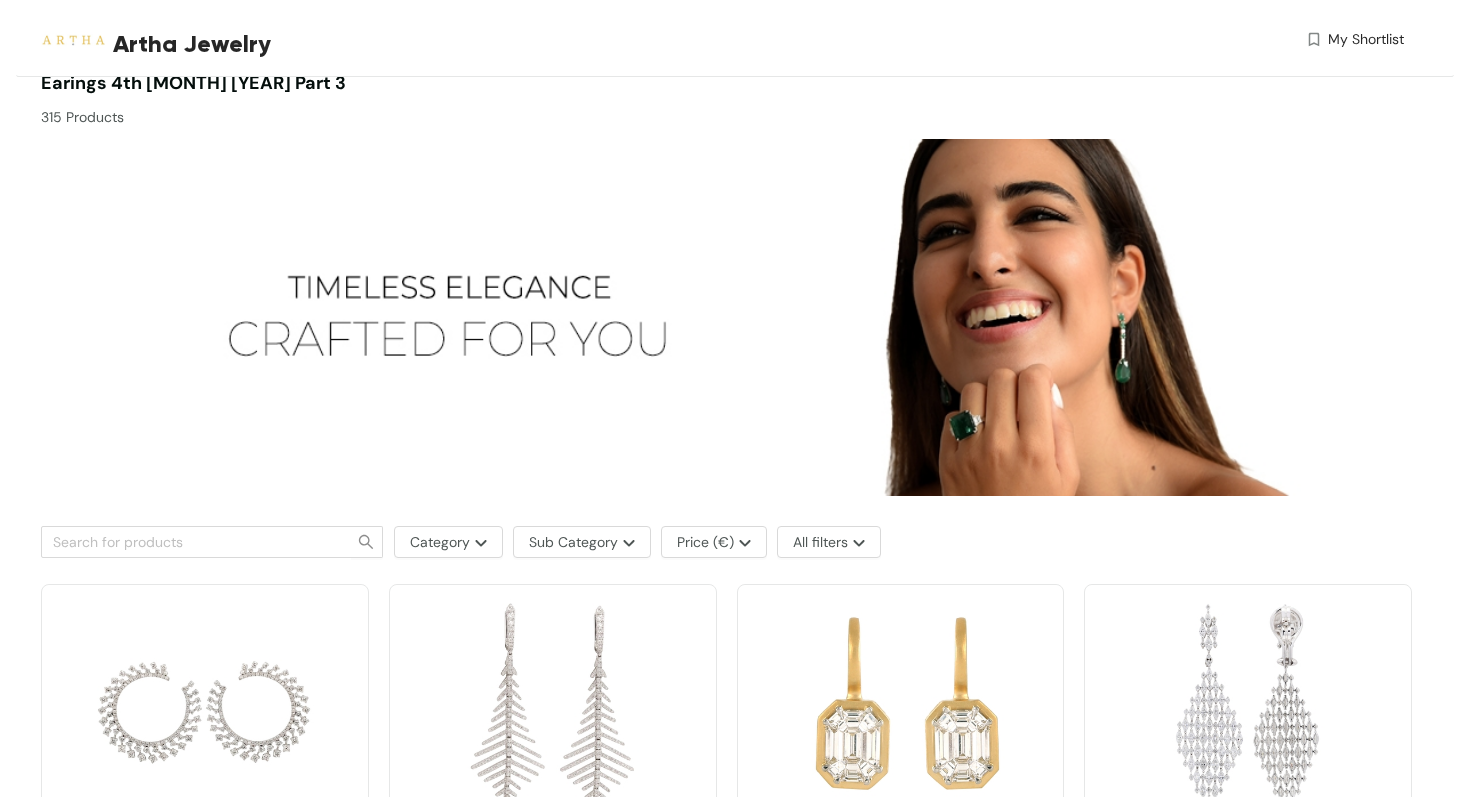 scroll, scrollTop: 0, scrollLeft: 0, axis: both 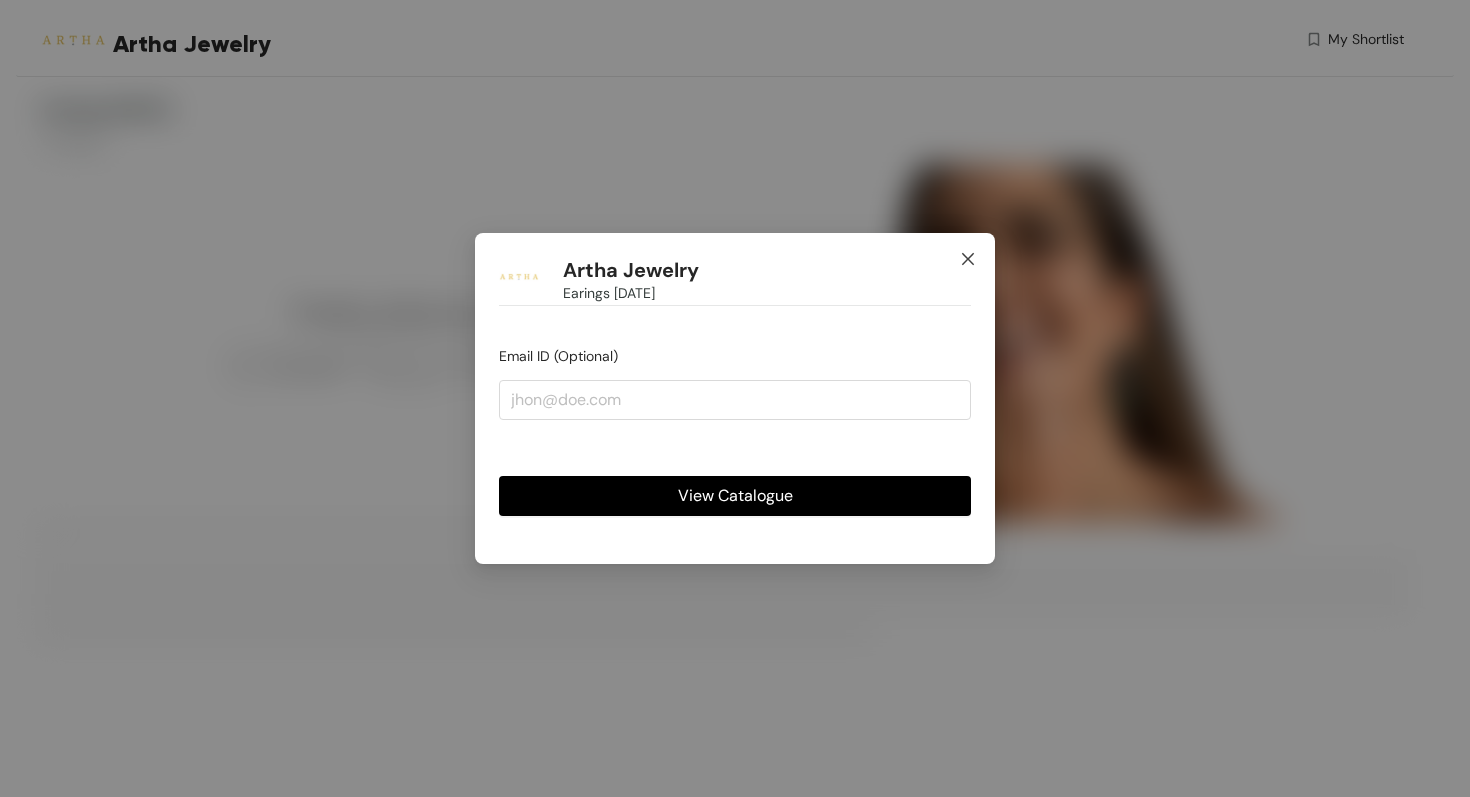 click 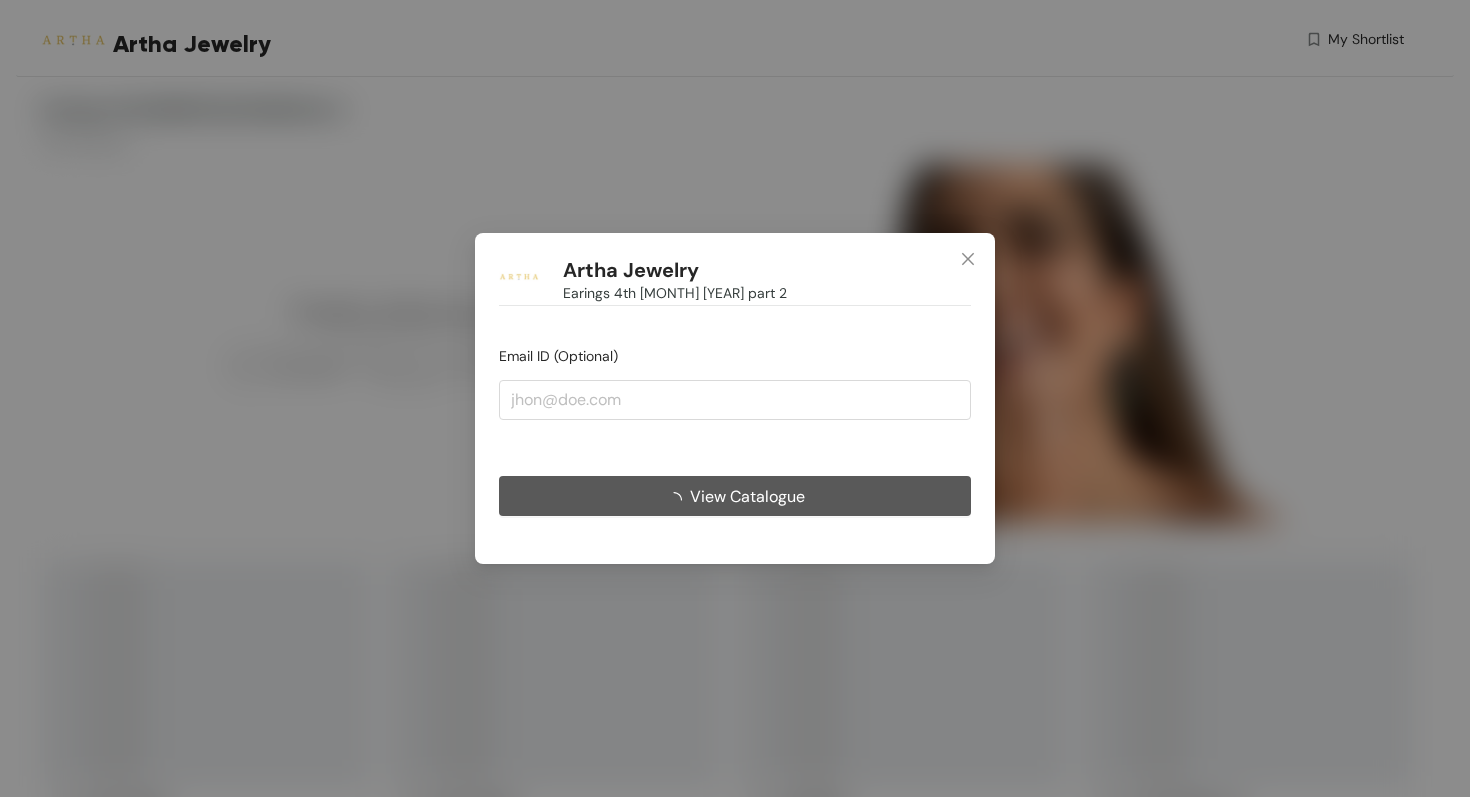 scroll, scrollTop: 0, scrollLeft: 0, axis: both 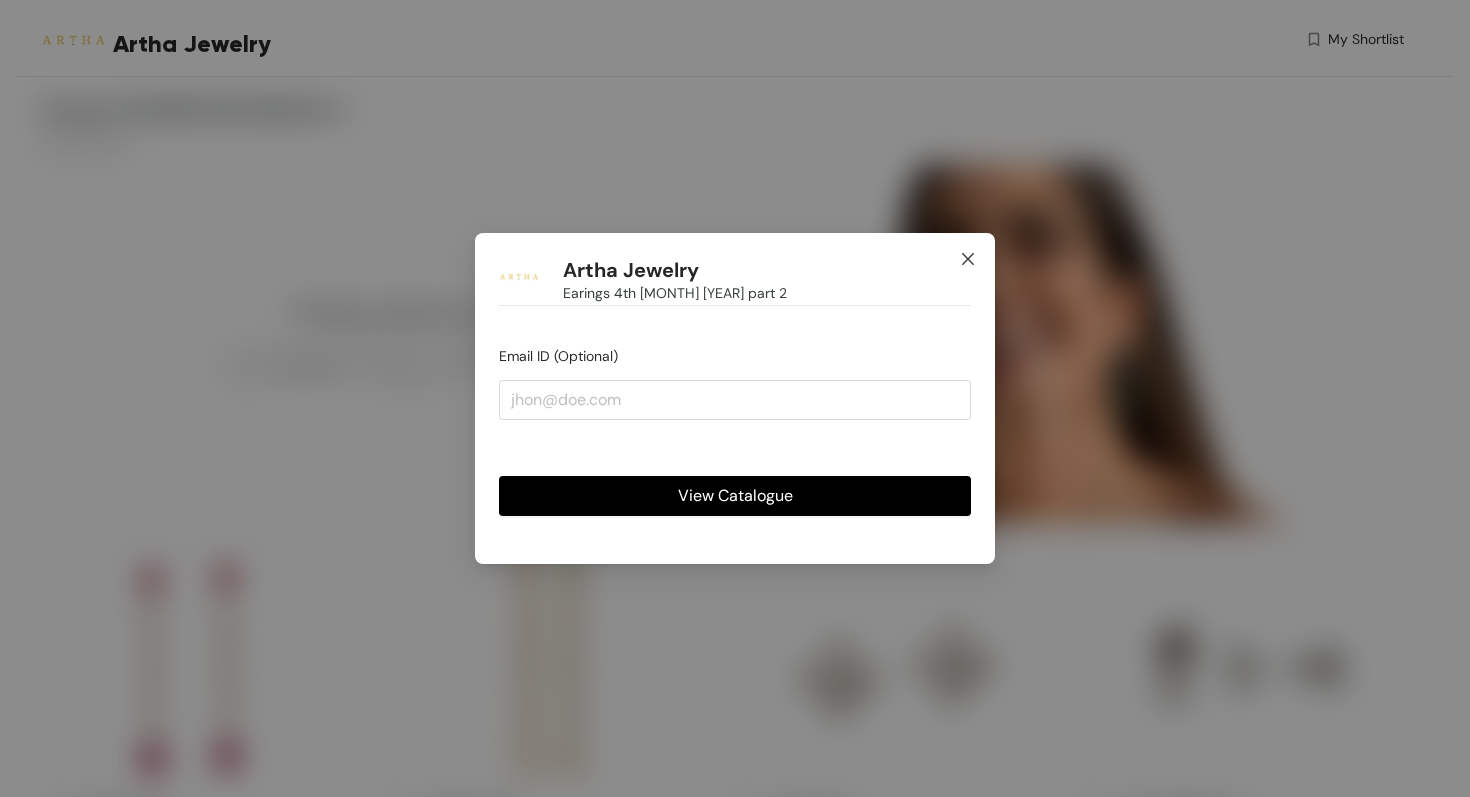 click at bounding box center (968, 260) 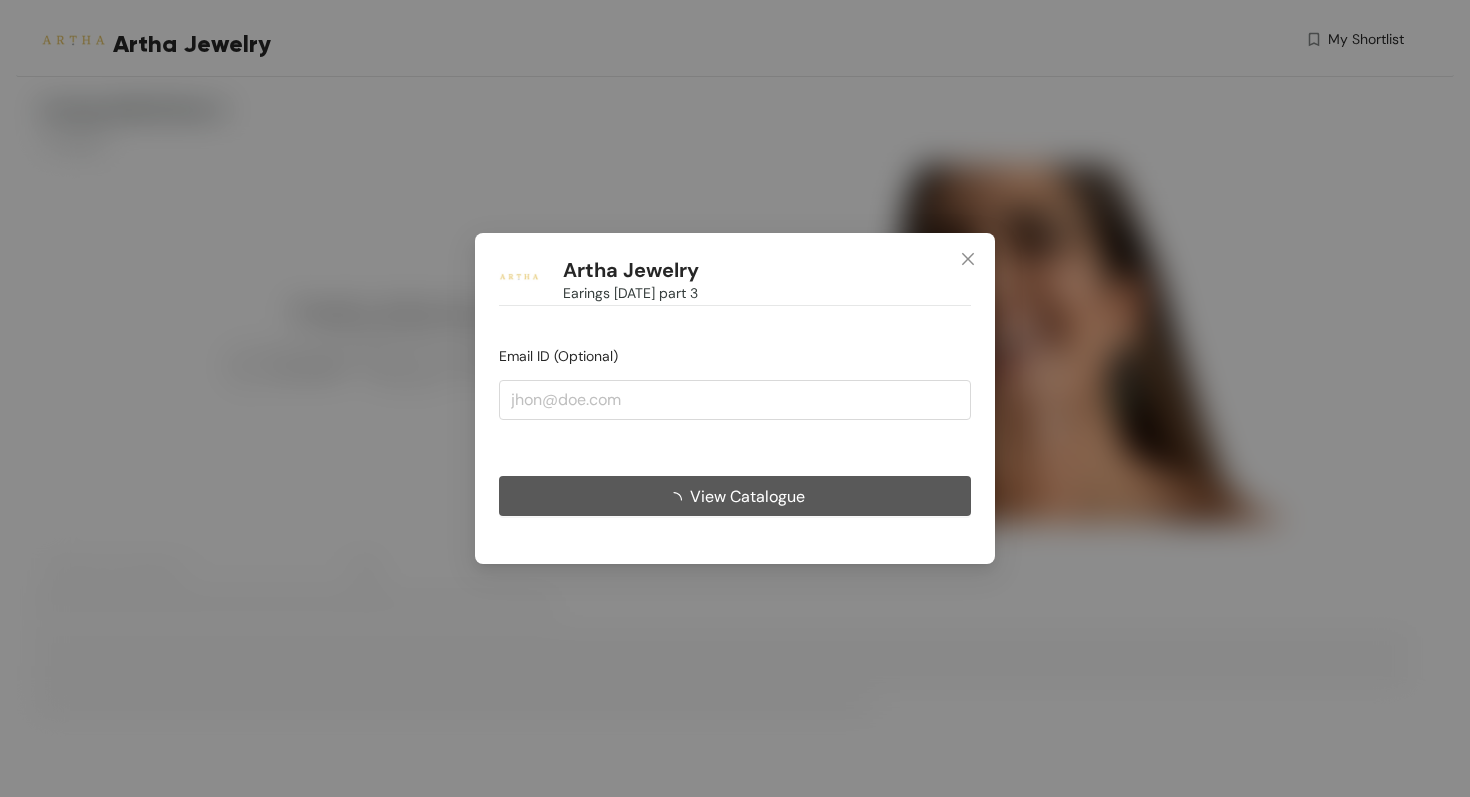 scroll, scrollTop: 0, scrollLeft: 0, axis: both 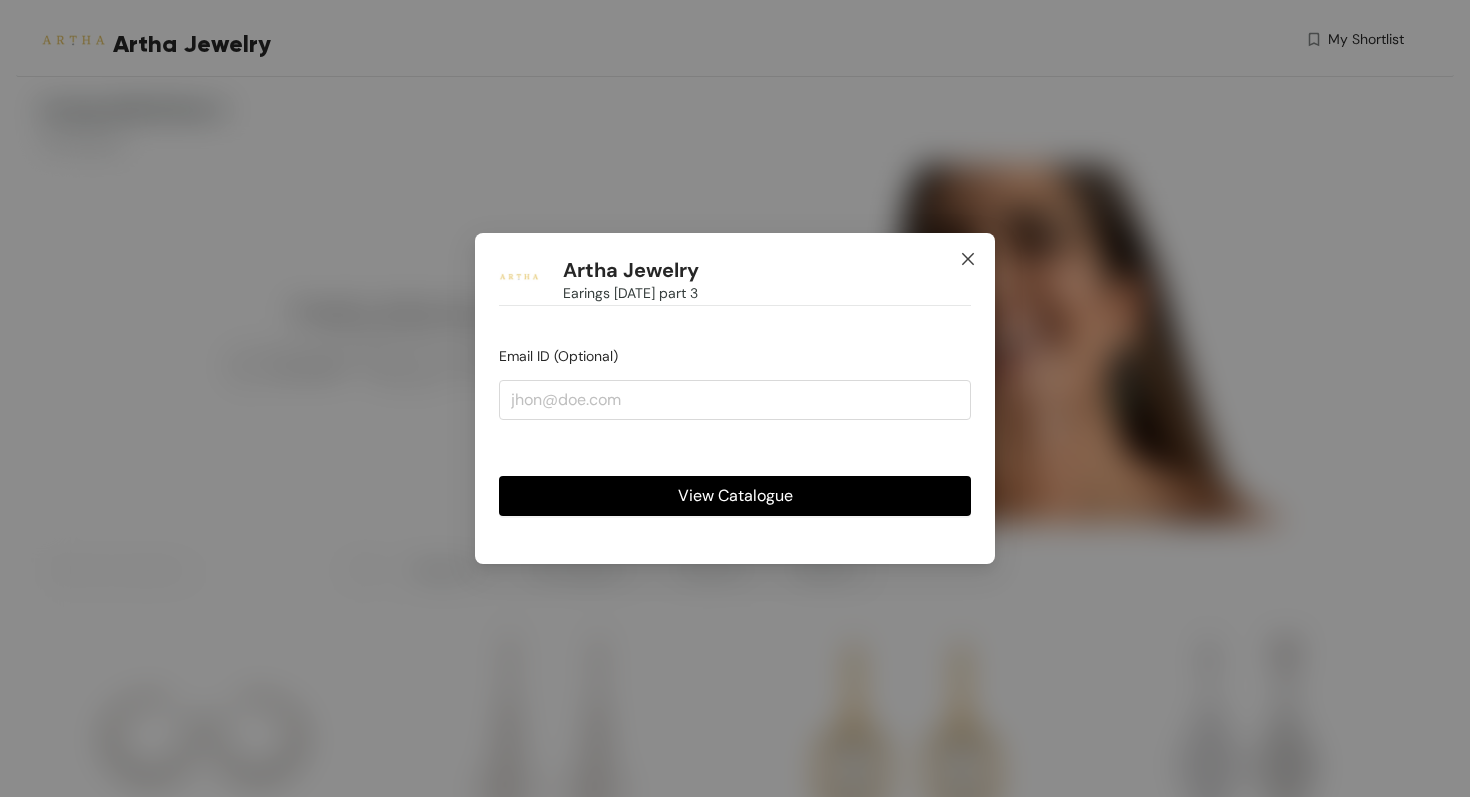 click 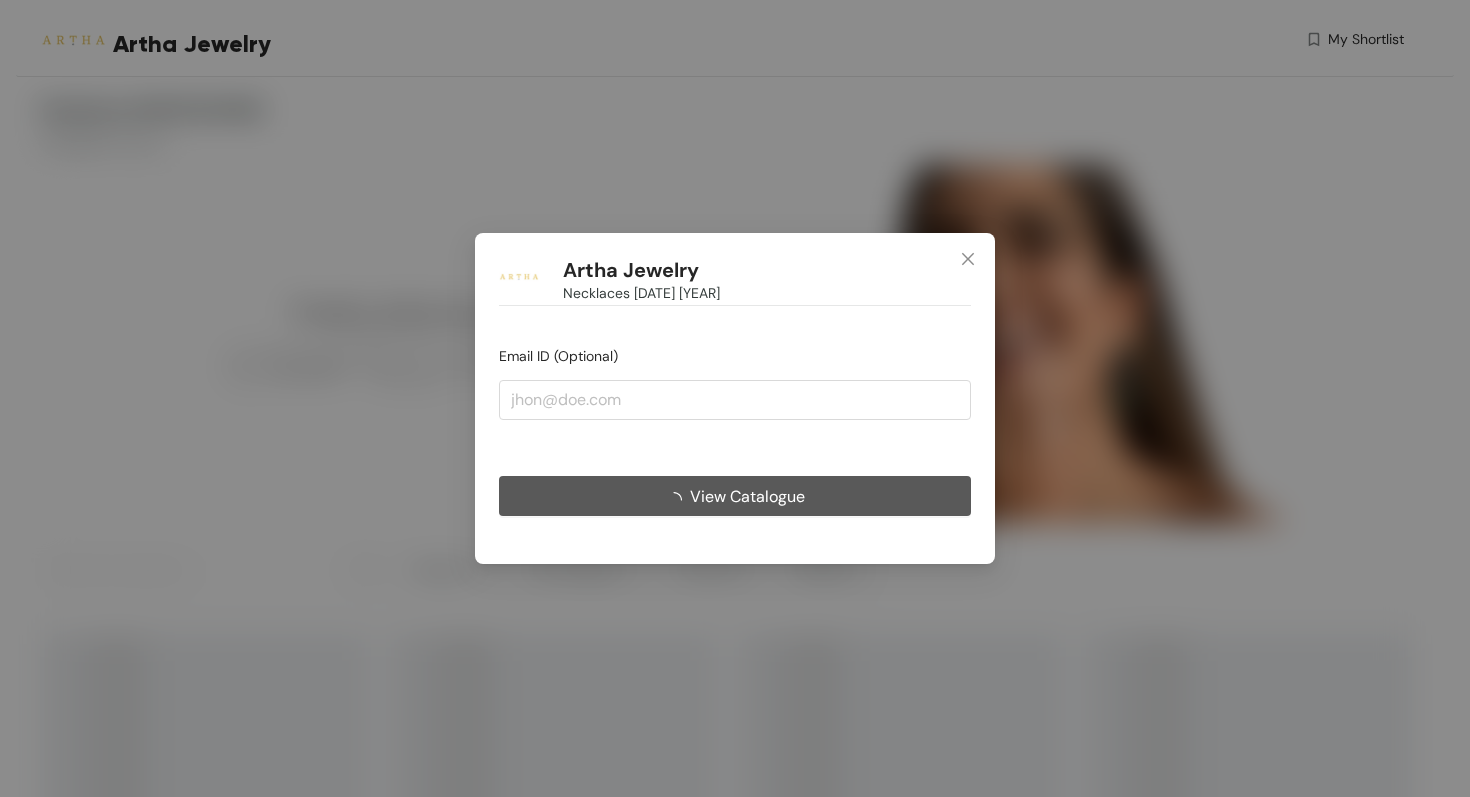 scroll, scrollTop: 0, scrollLeft: 0, axis: both 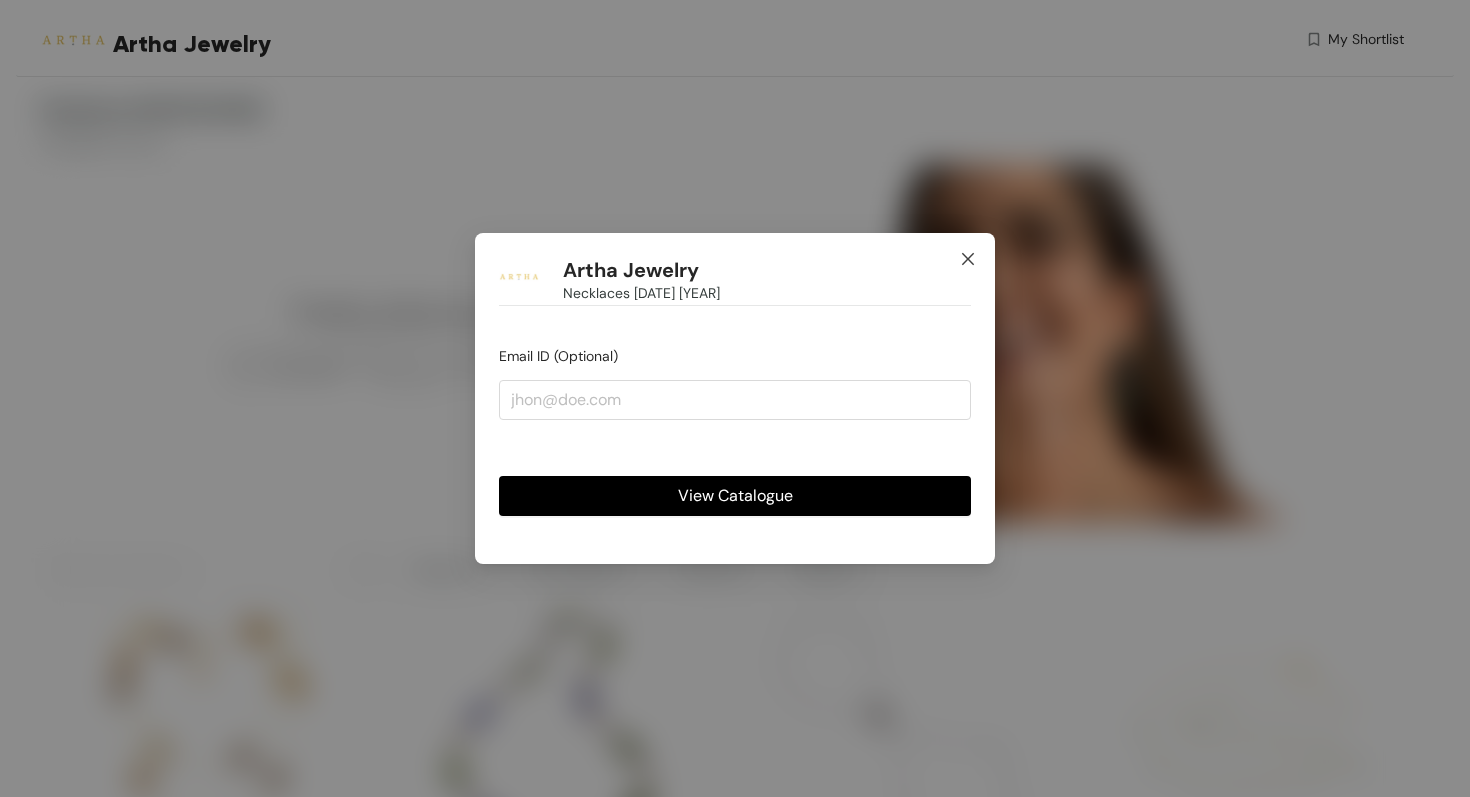 click 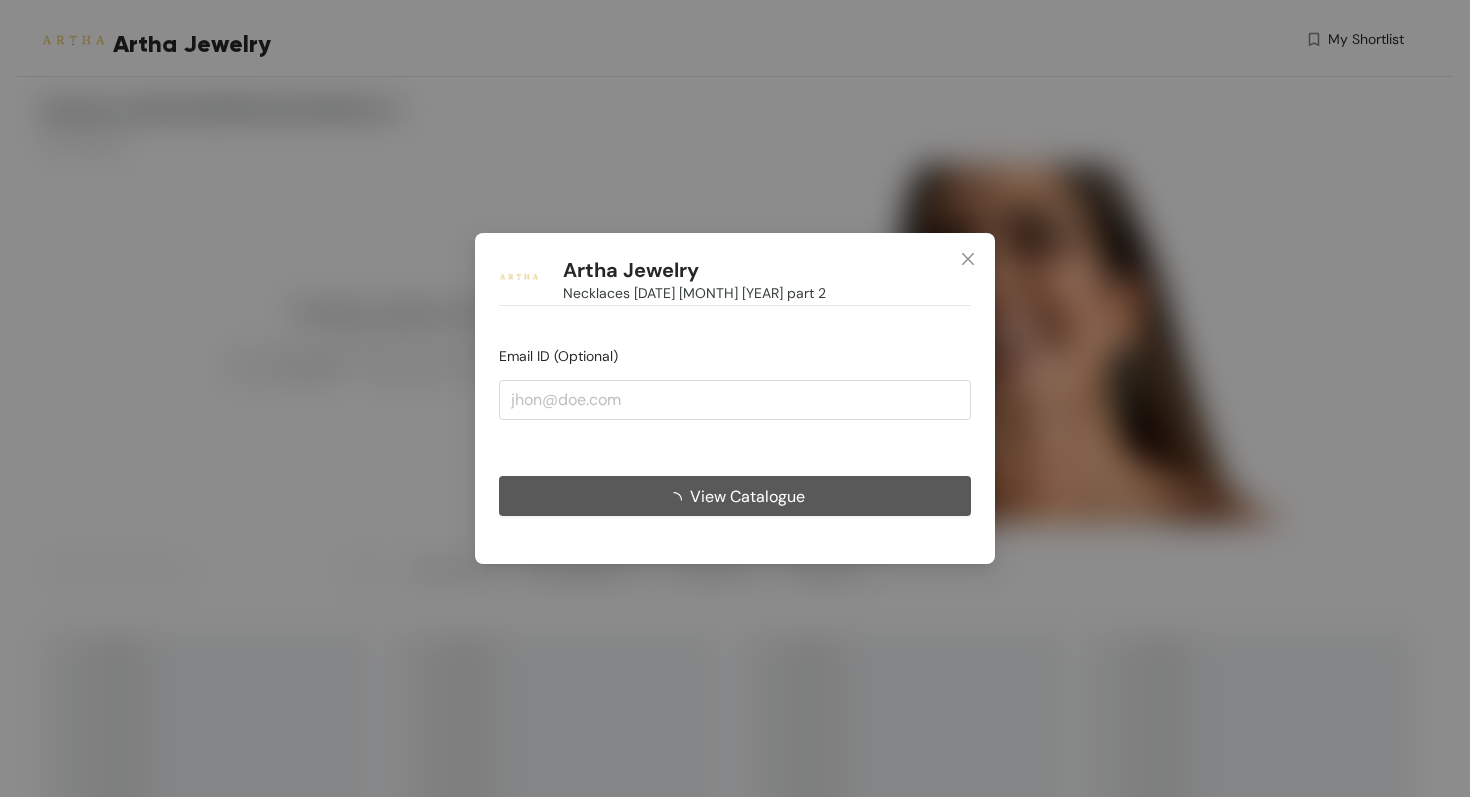 scroll, scrollTop: 0, scrollLeft: 0, axis: both 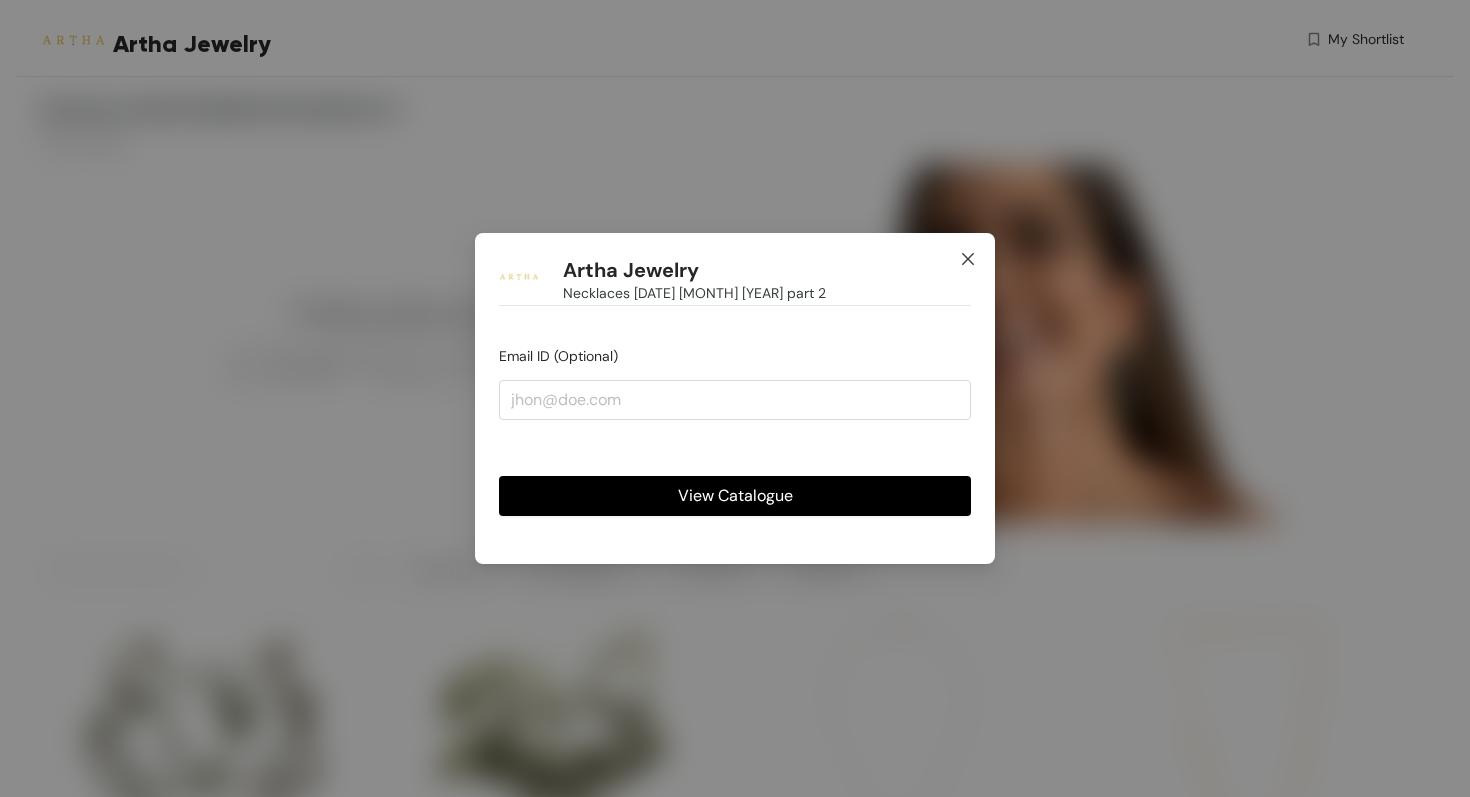 click 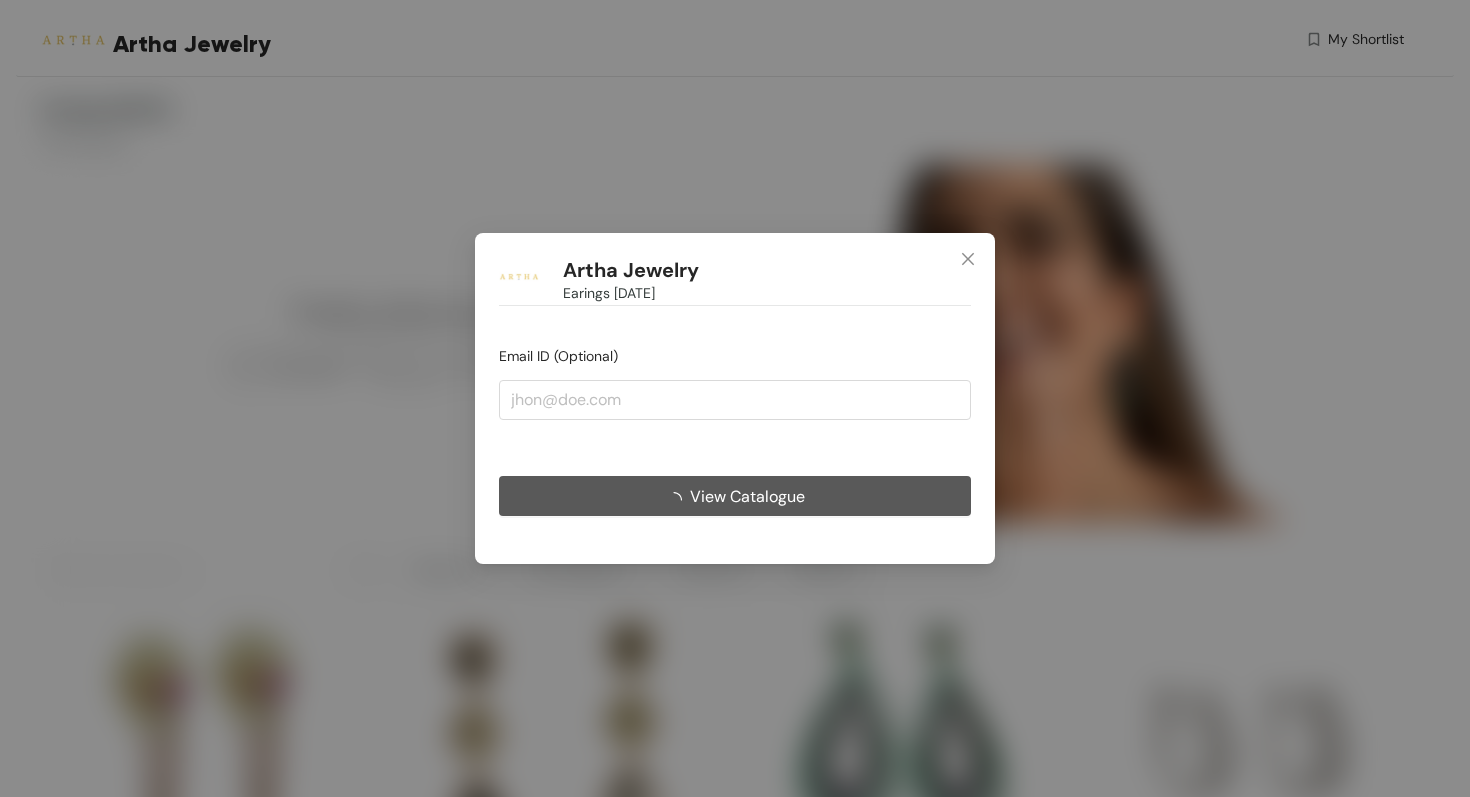 scroll, scrollTop: 0, scrollLeft: 0, axis: both 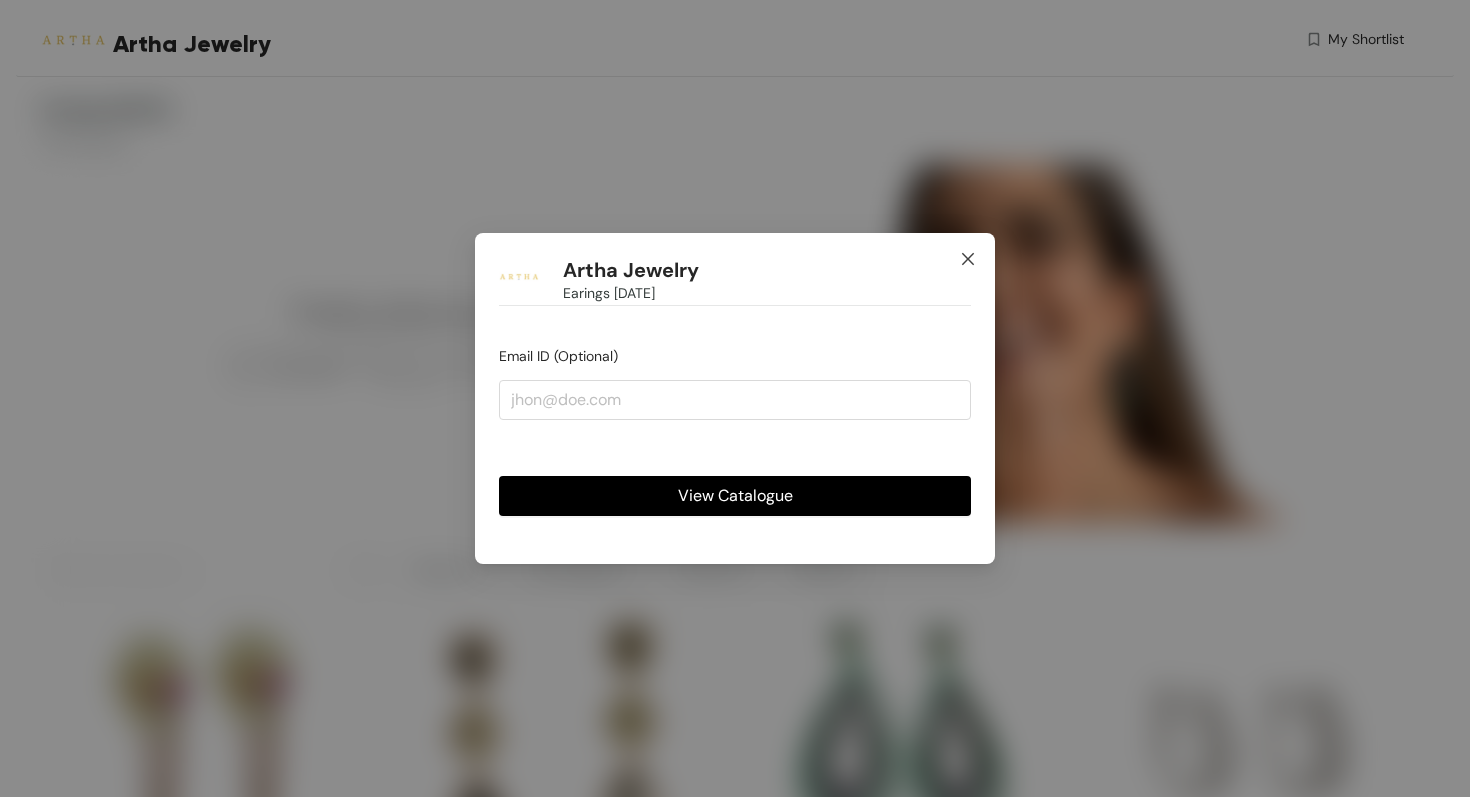 click 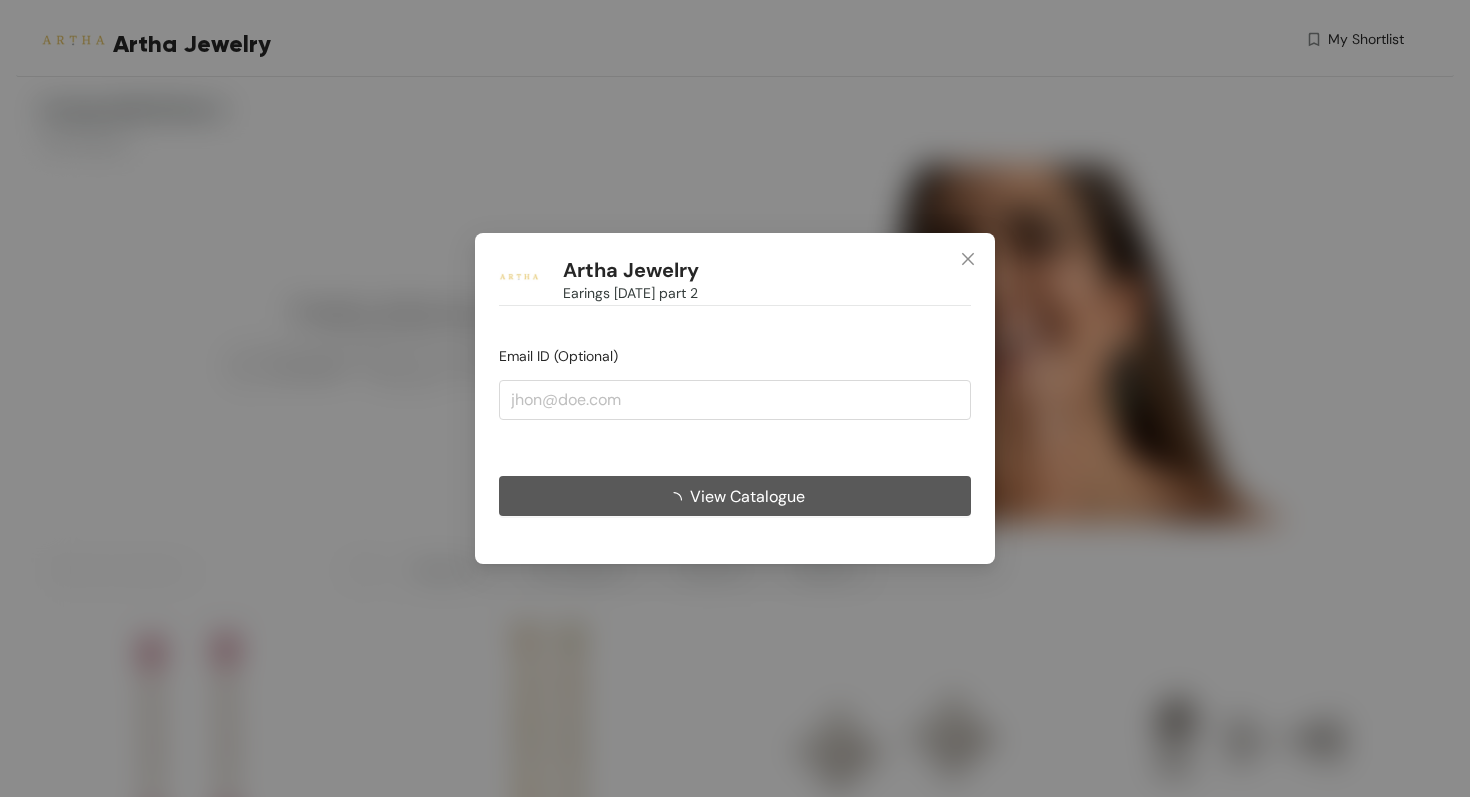 scroll, scrollTop: 0, scrollLeft: 0, axis: both 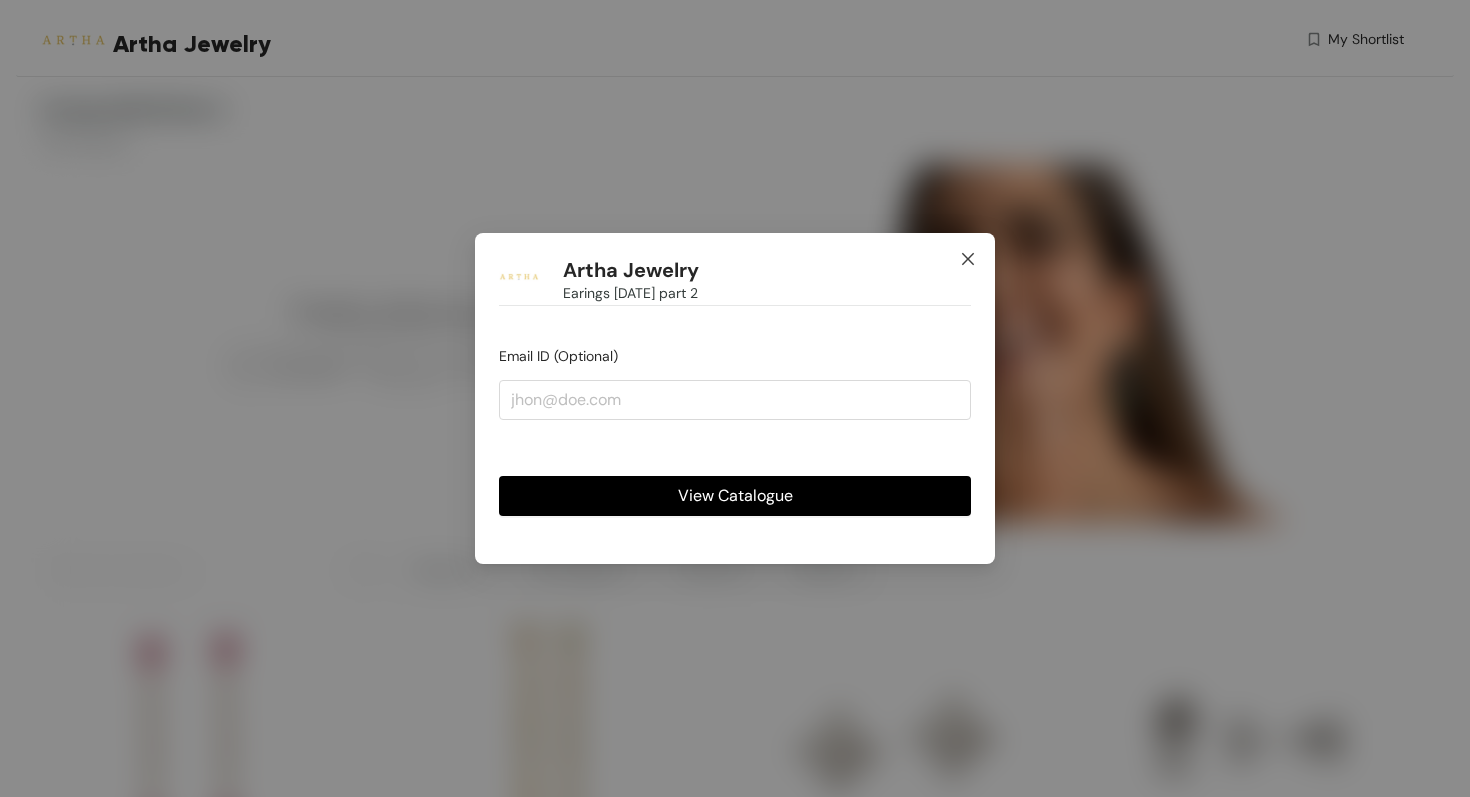 click at bounding box center (968, 260) 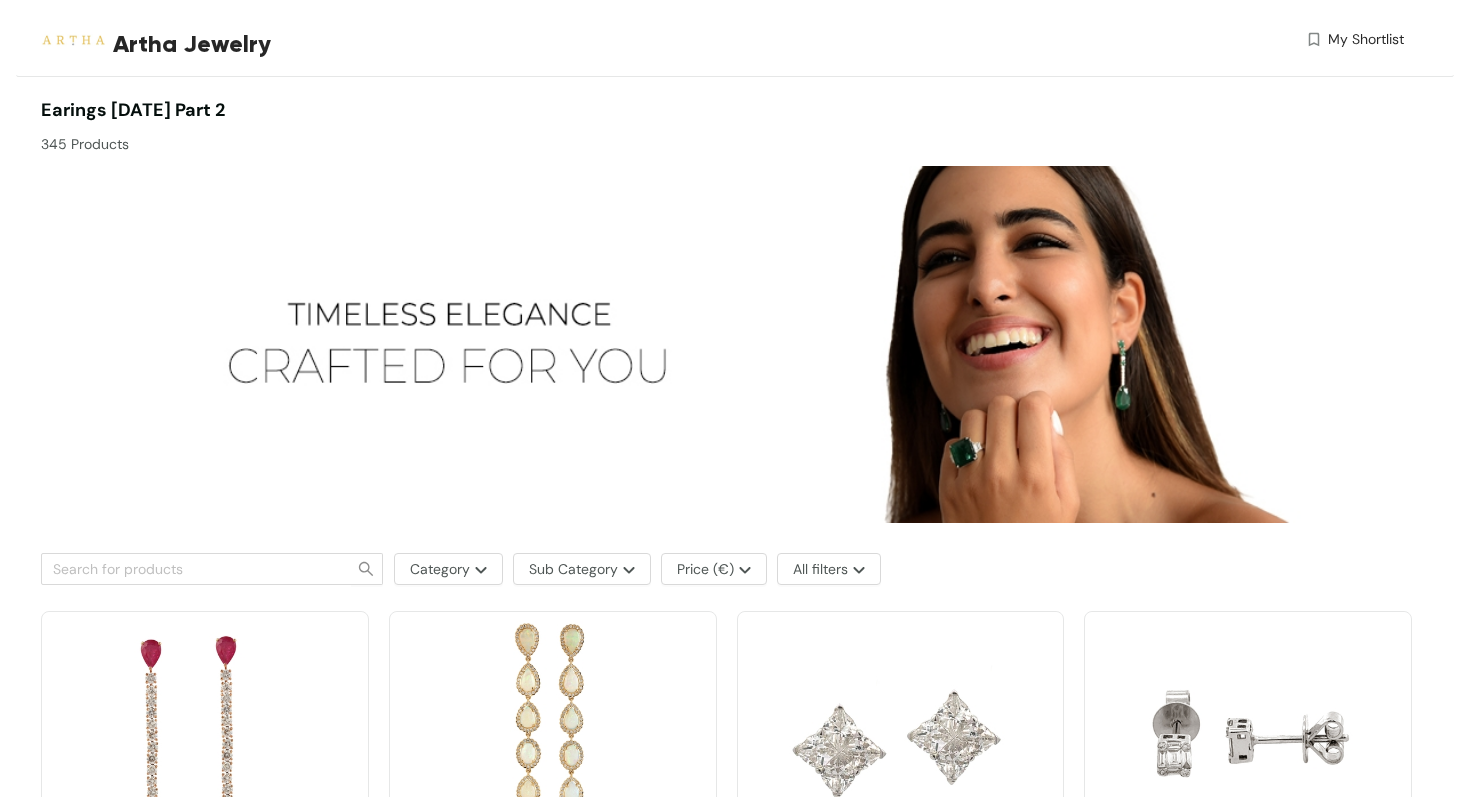 click on "Artha Jewelry Earings 4th August 2025 part 2 Email ID (Optional) View Catalogue" at bounding box center [735, 398] 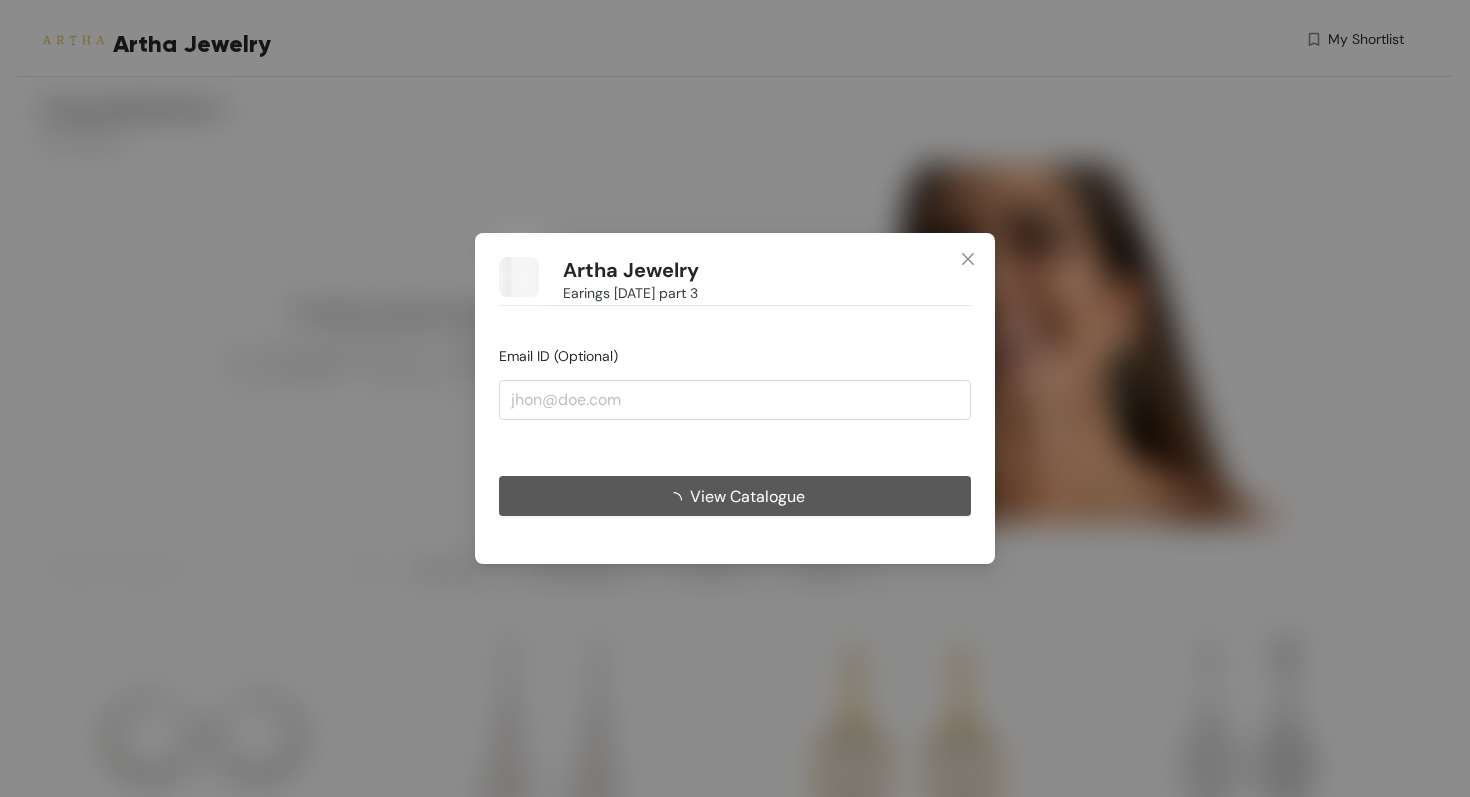 scroll, scrollTop: 0, scrollLeft: 0, axis: both 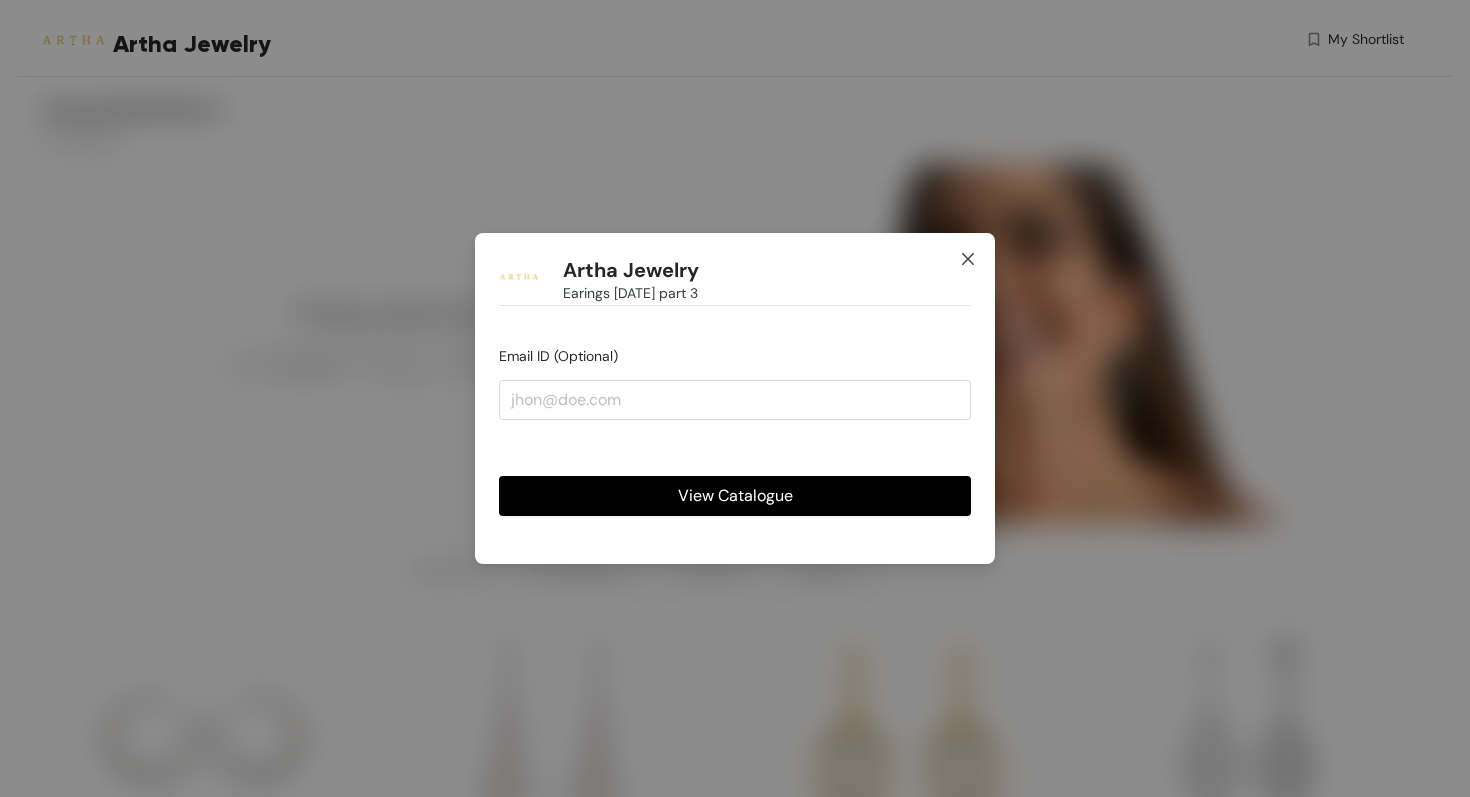 click 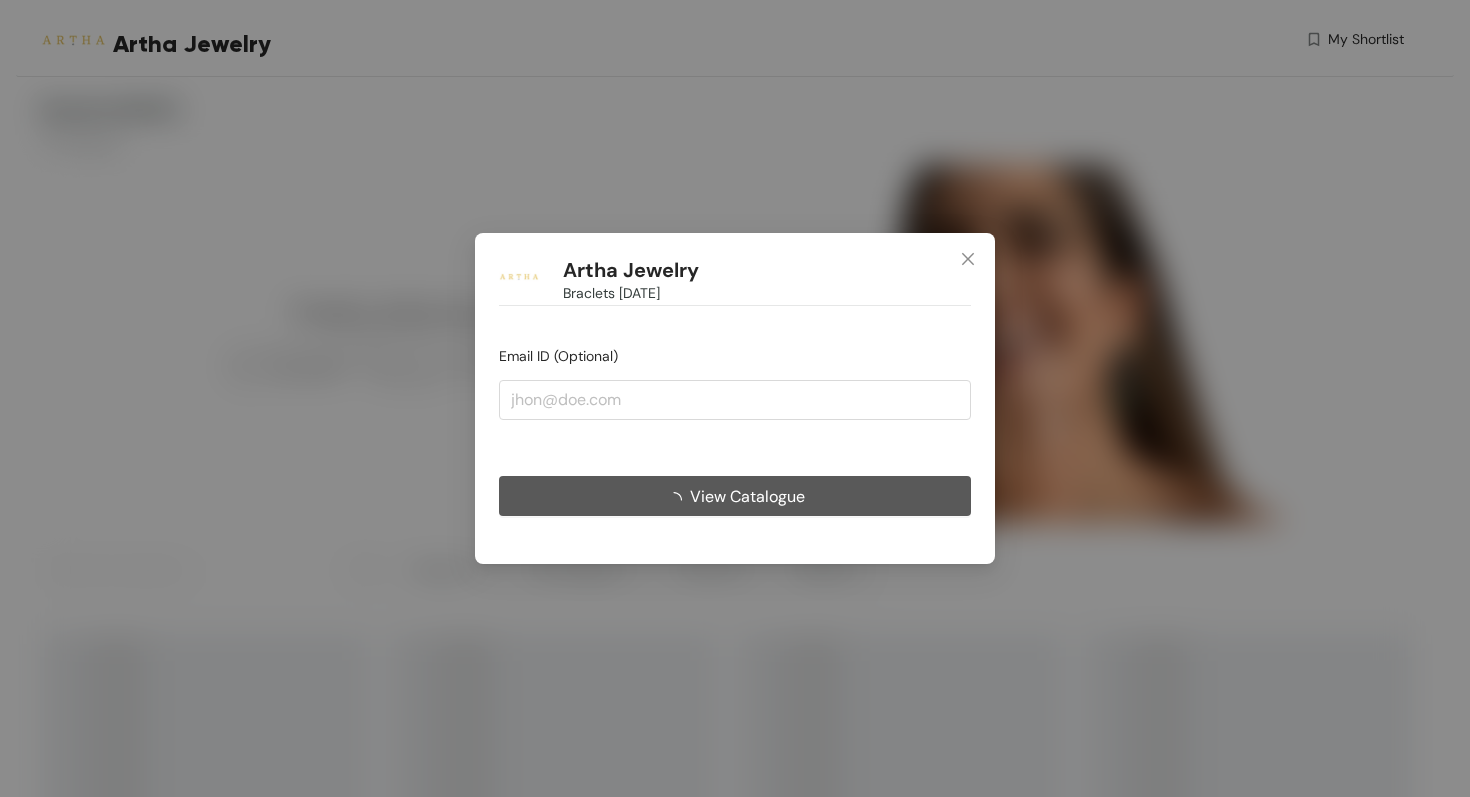 scroll, scrollTop: 0, scrollLeft: 0, axis: both 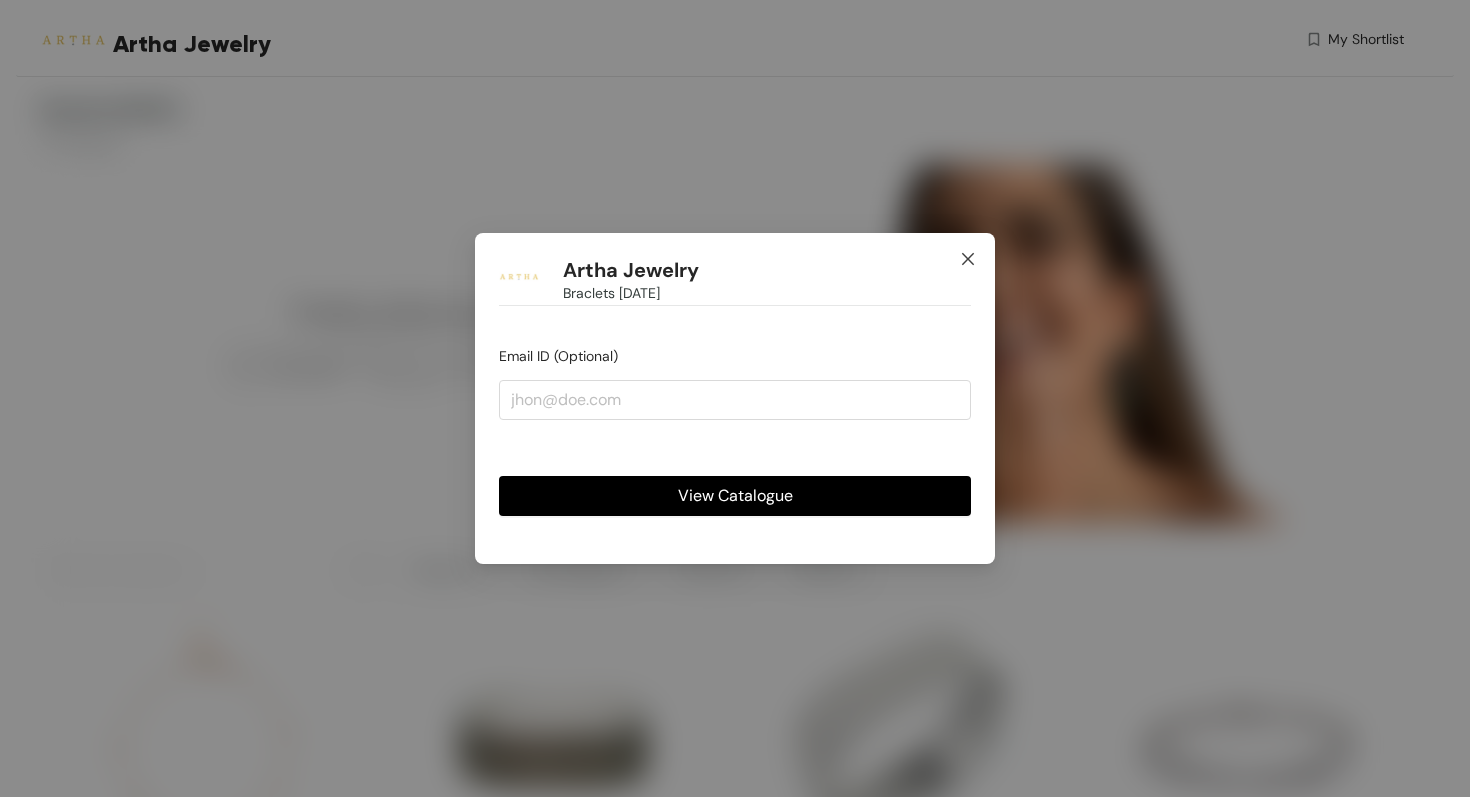 click 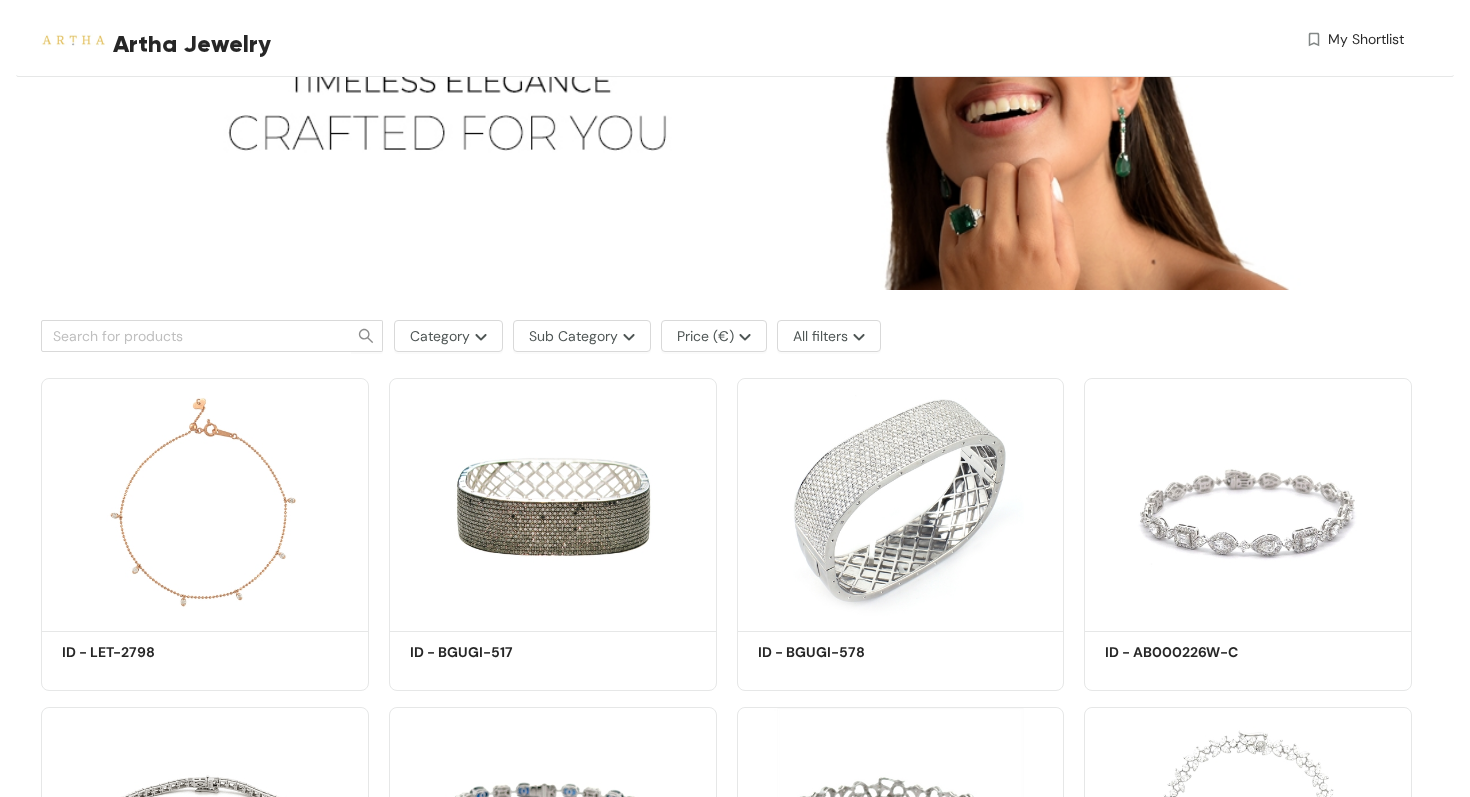scroll, scrollTop: 0, scrollLeft: 0, axis: both 